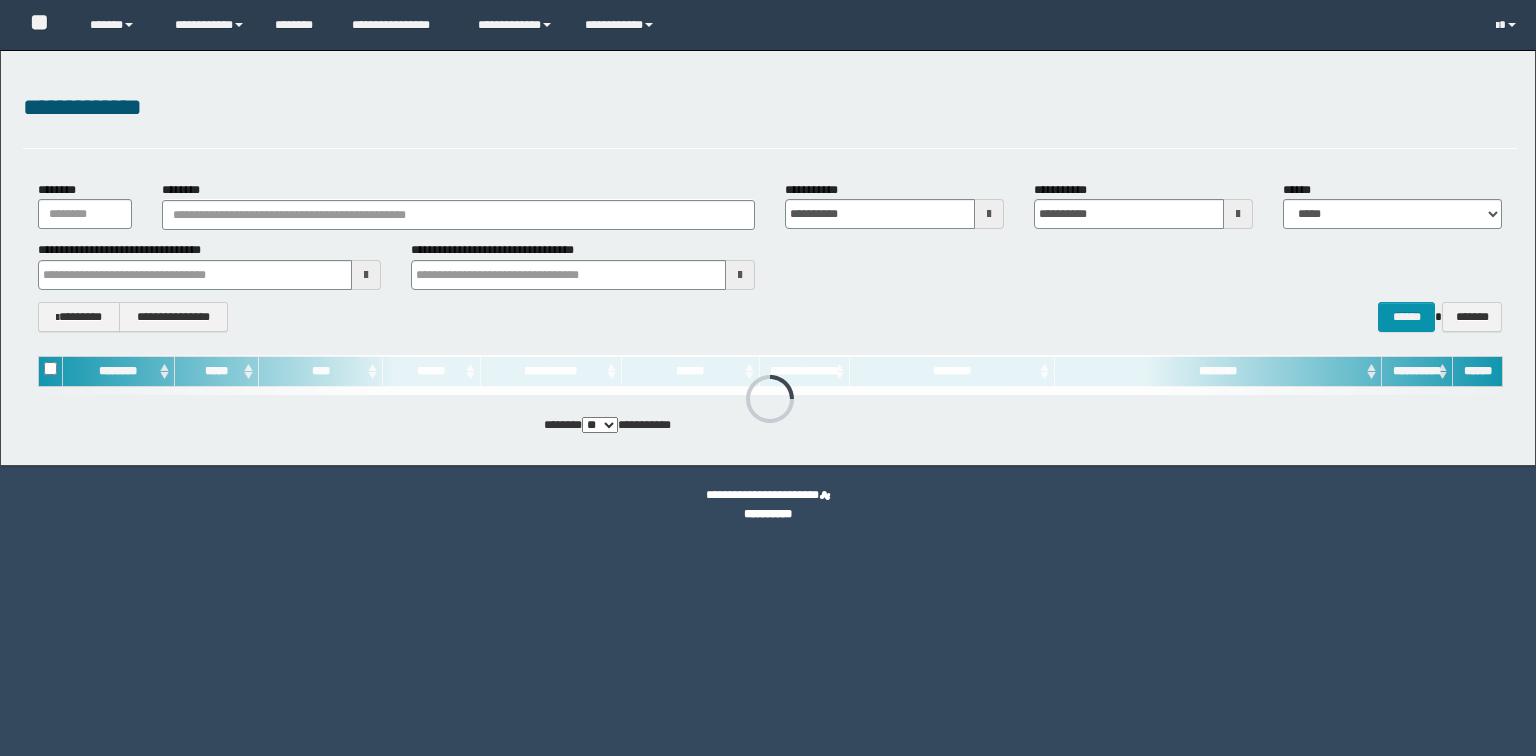 scroll, scrollTop: 0, scrollLeft: 0, axis: both 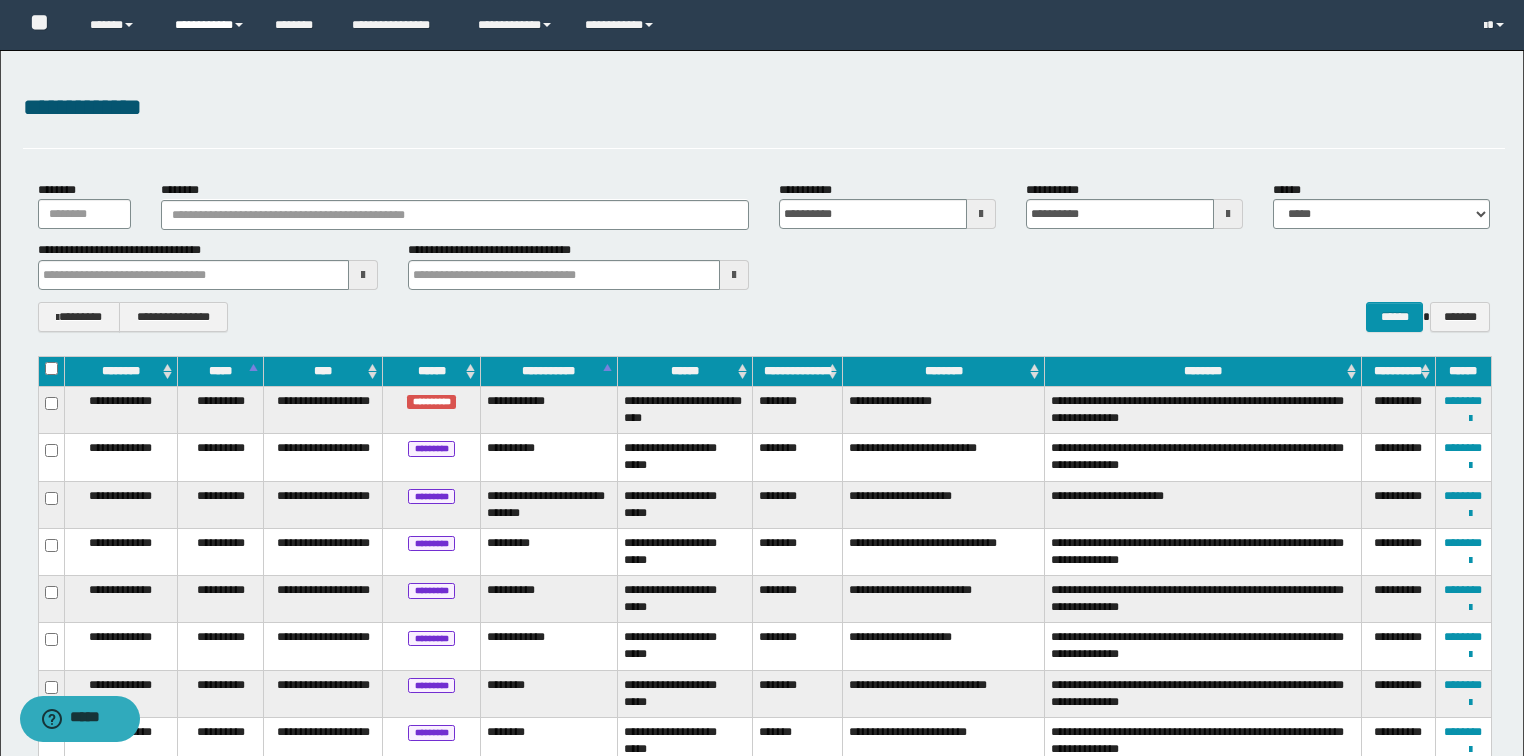 click on "**********" at bounding box center (210, 25) 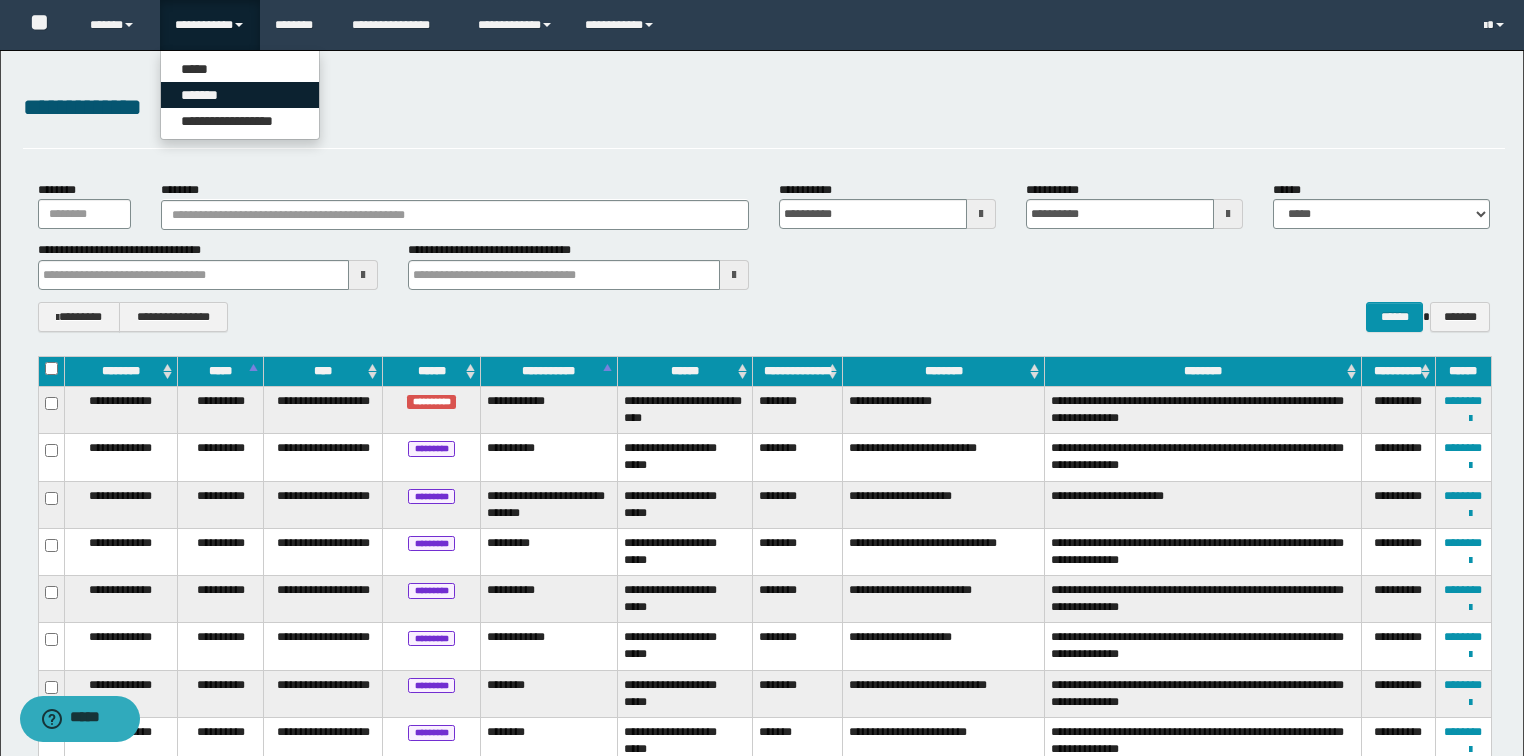 click on "*******" at bounding box center [240, 95] 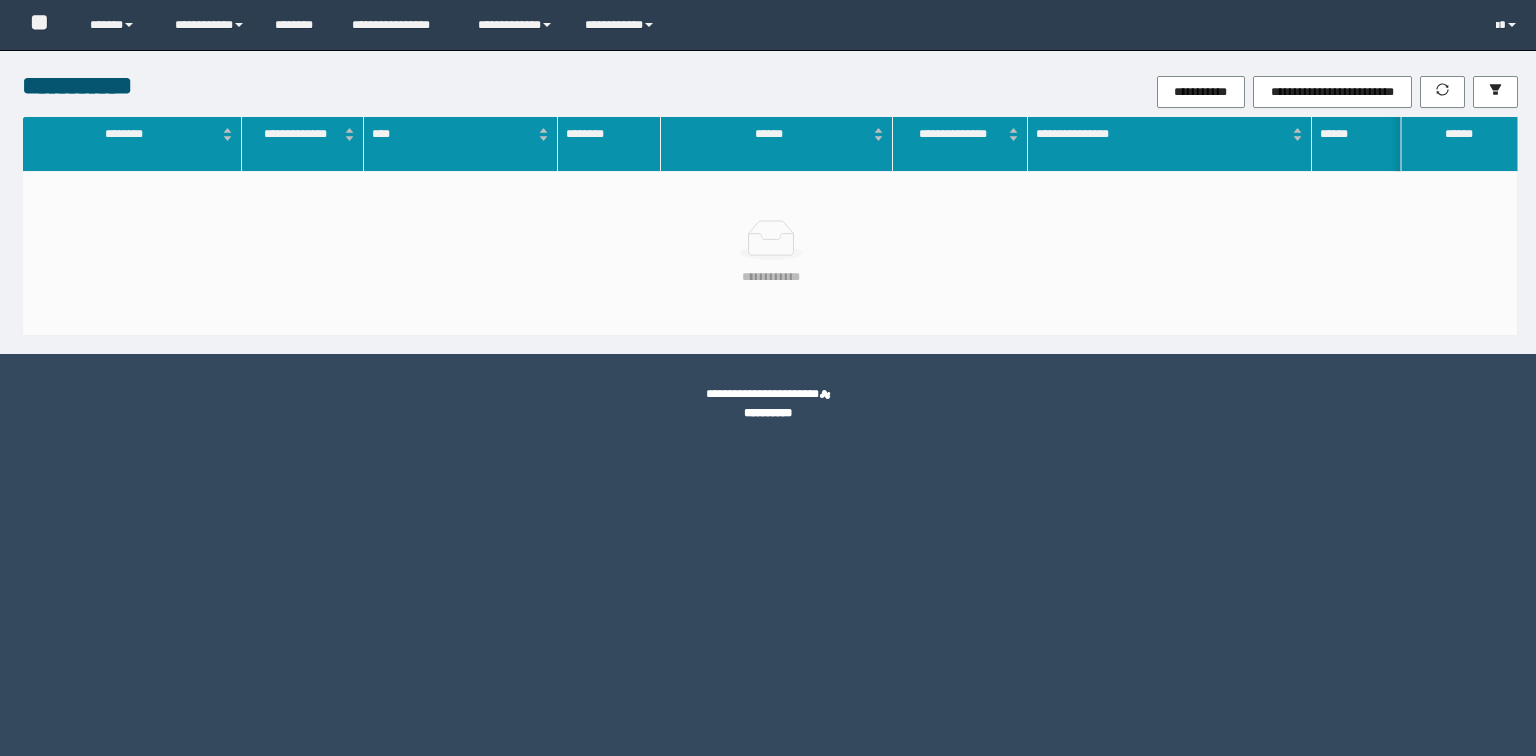 scroll, scrollTop: 0, scrollLeft: 0, axis: both 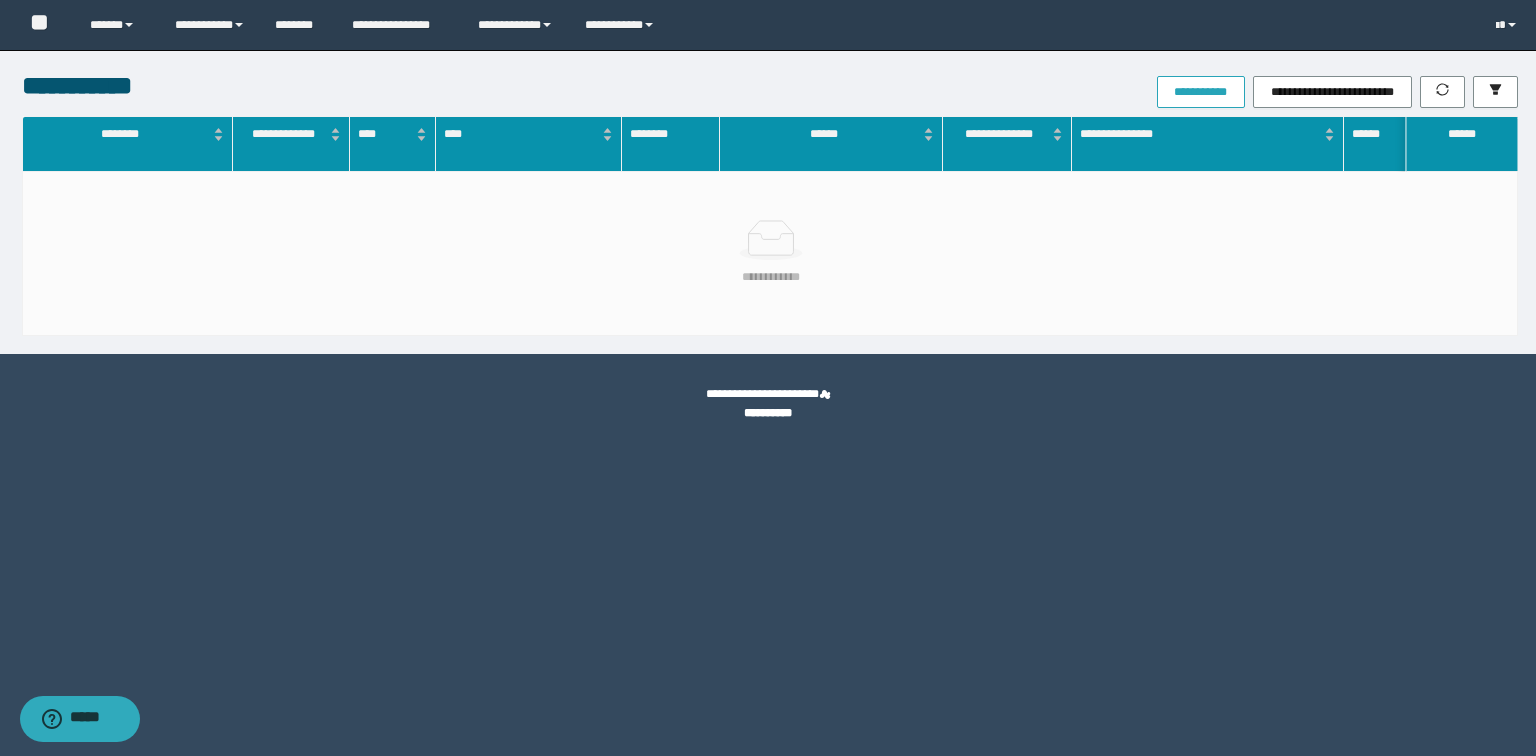 click on "**********" at bounding box center (1201, 92) 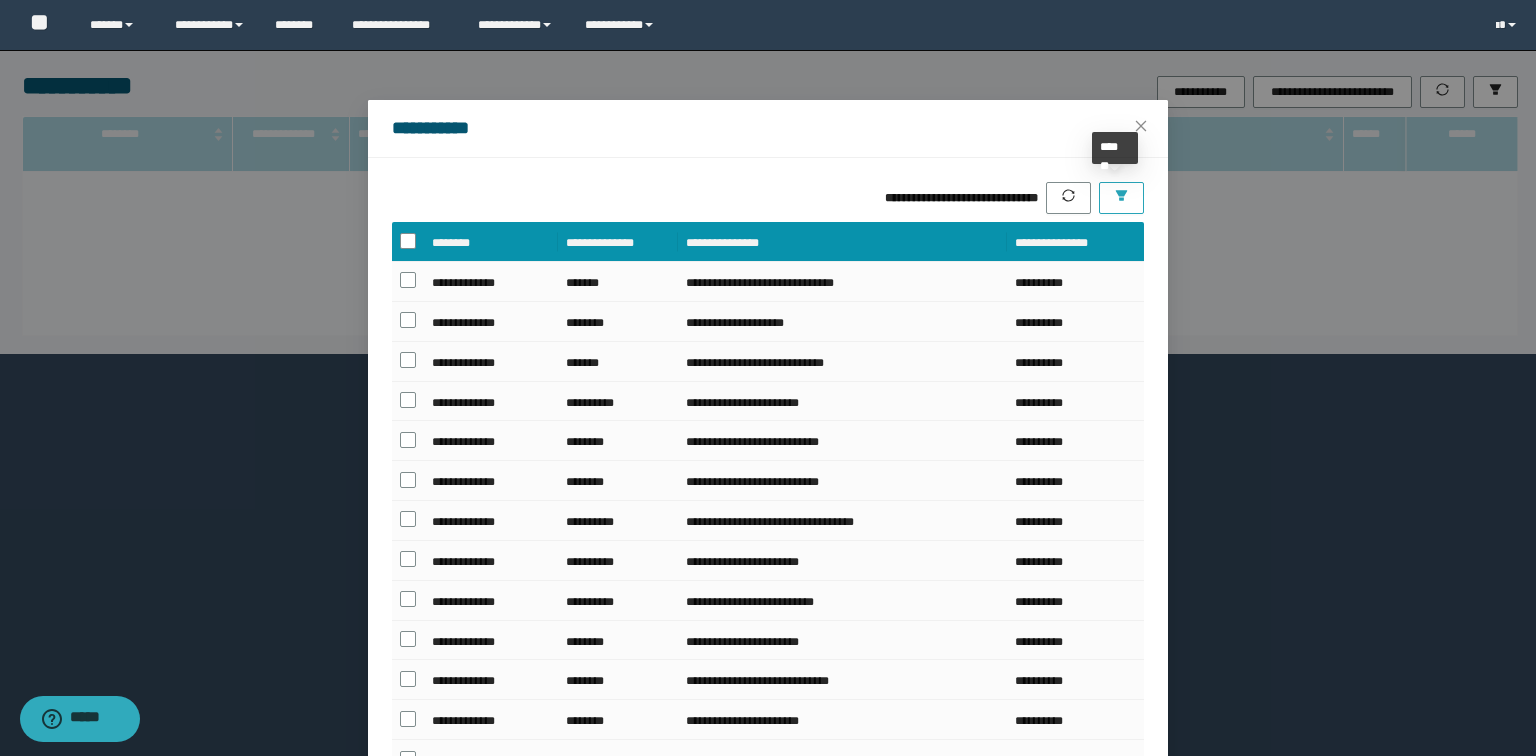 click 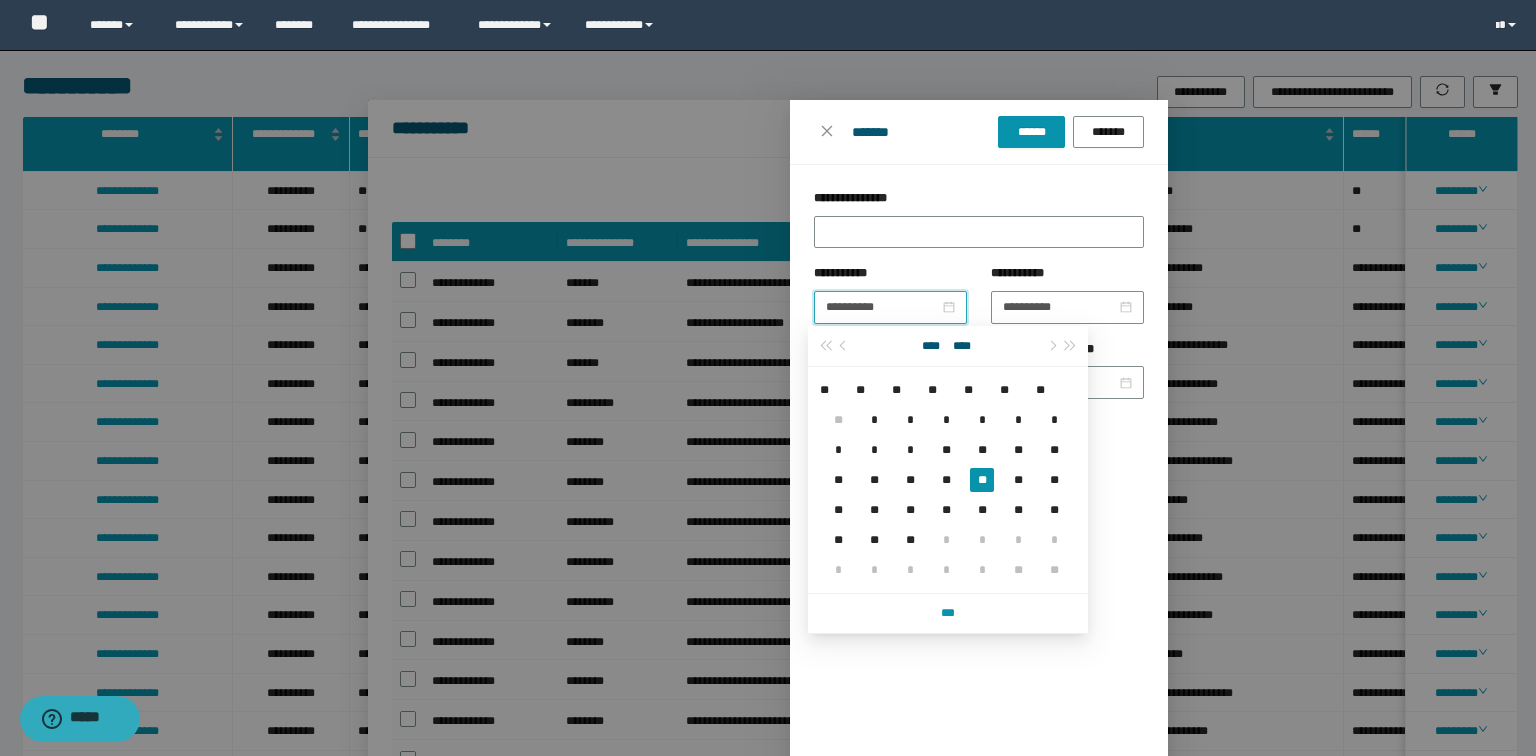 drag, startPoint x: 892, startPoint y: 311, endPoint x: 759, endPoint y: 315, distance: 133.06013 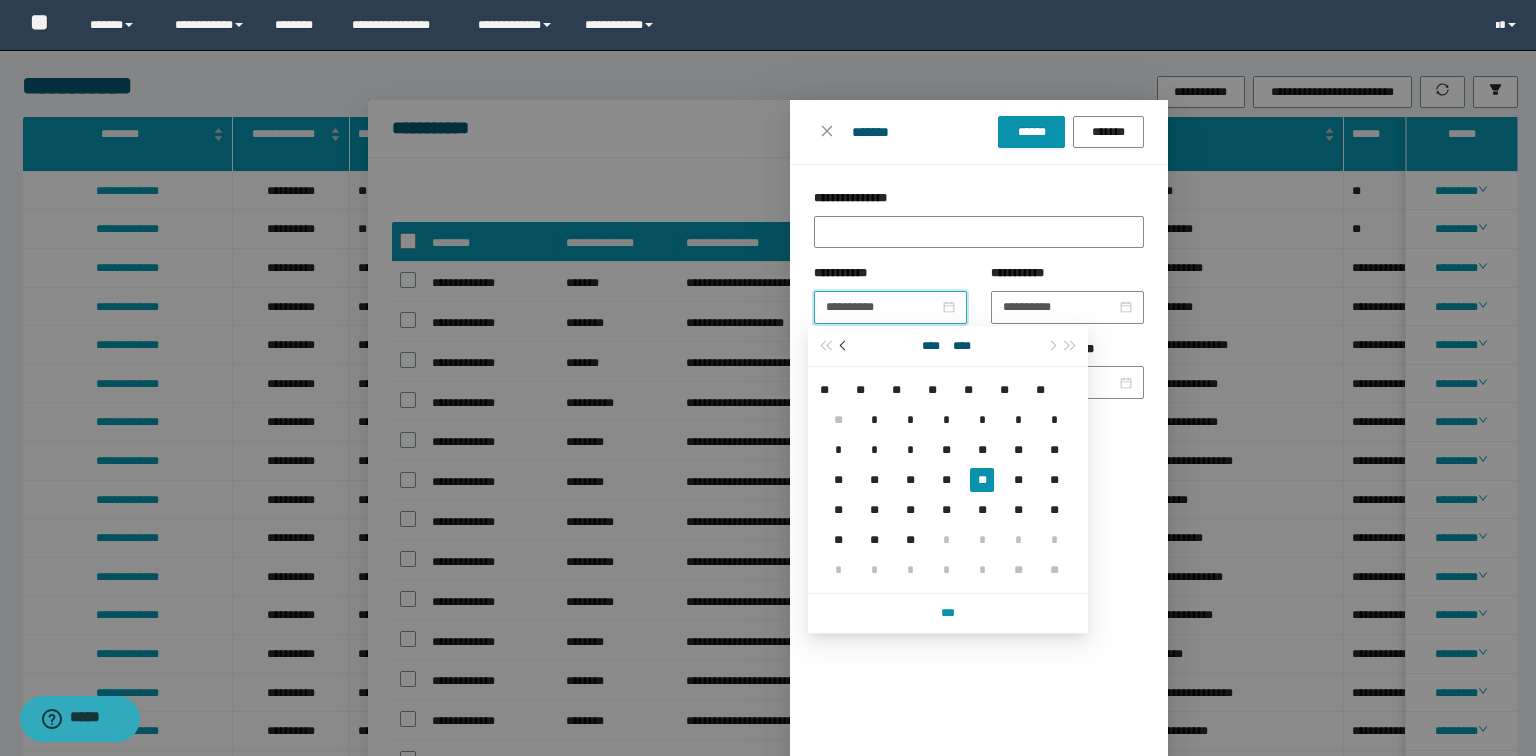 click at bounding box center (845, 346) 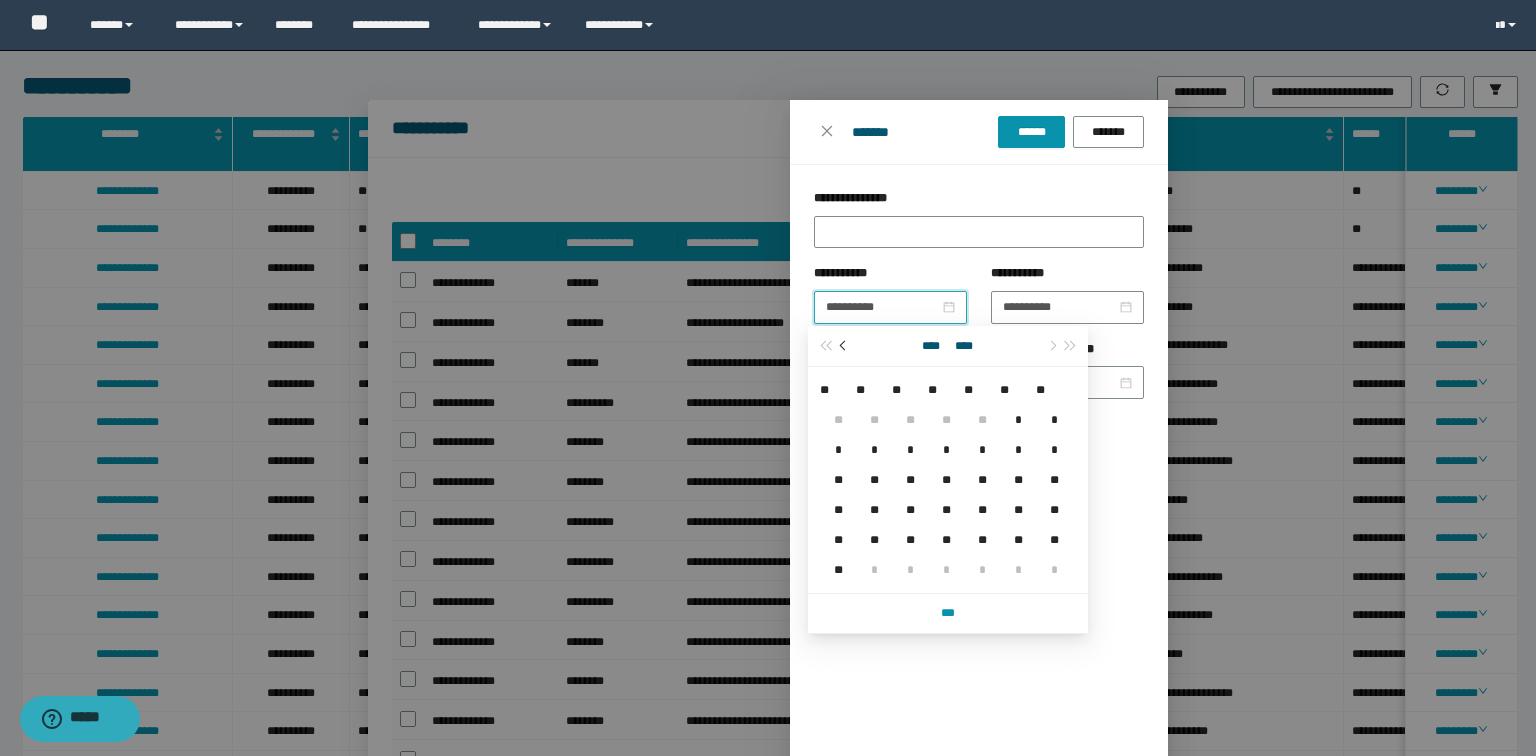 click at bounding box center (845, 346) 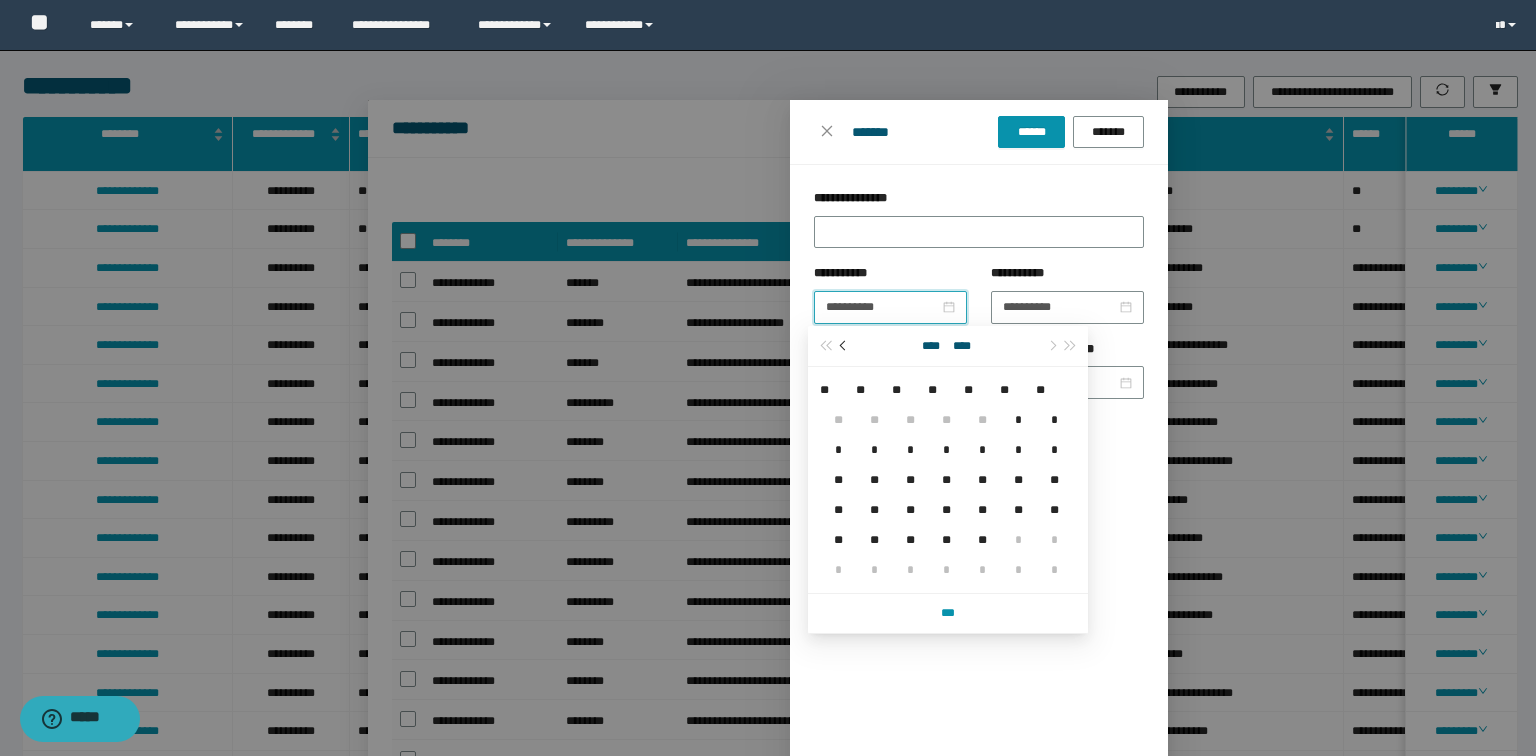 click at bounding box center [845, 346] 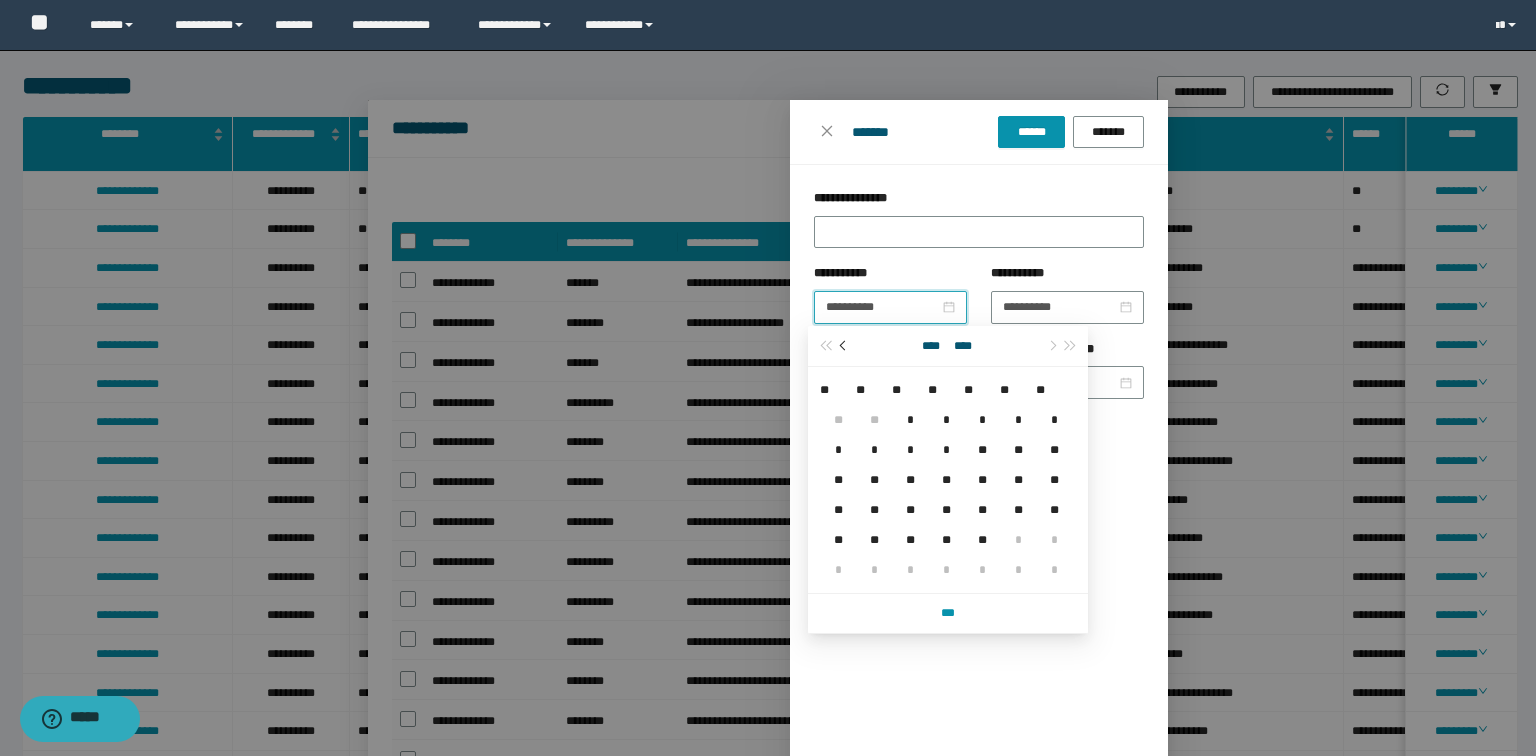 click at bounding box center (845, 346) 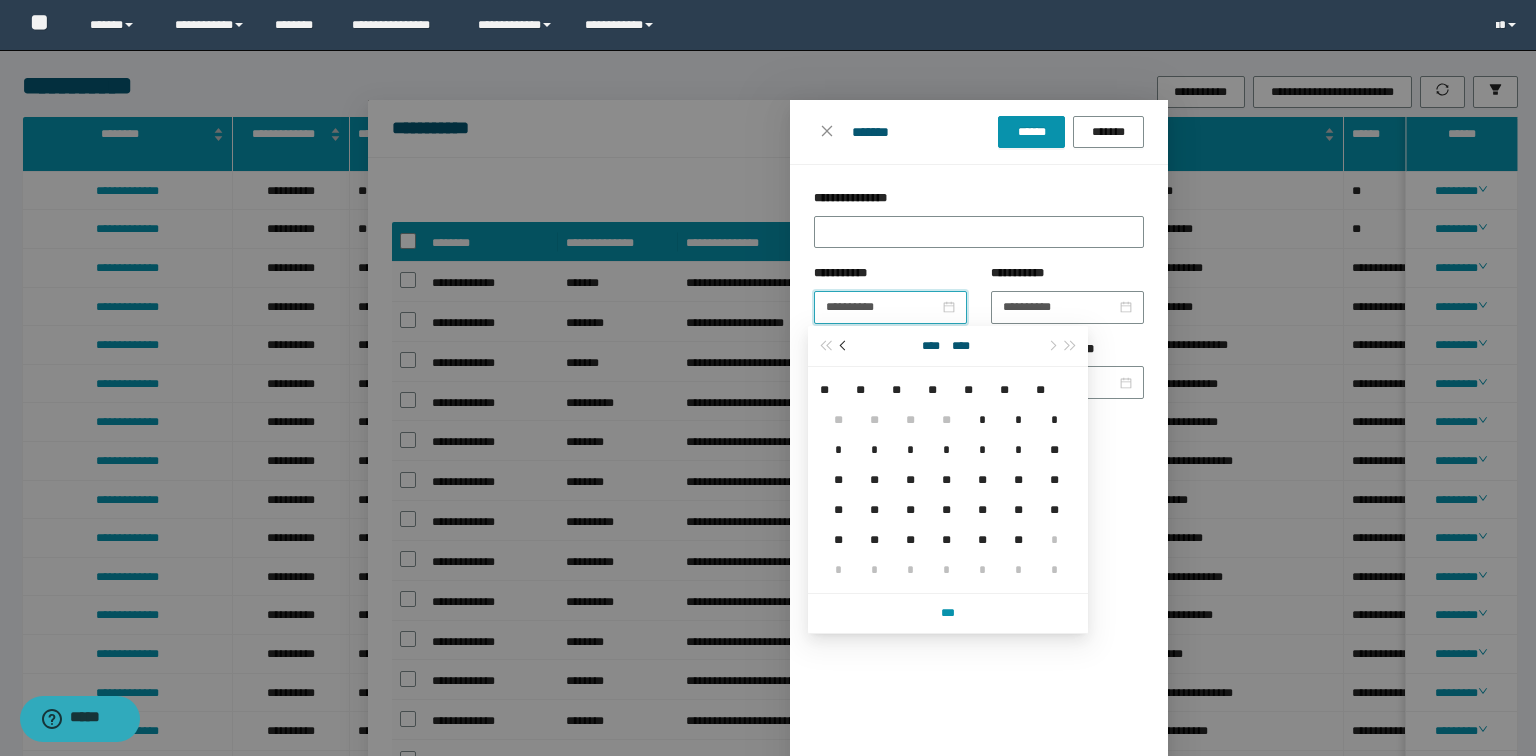 click at bounding box center [845, 346] 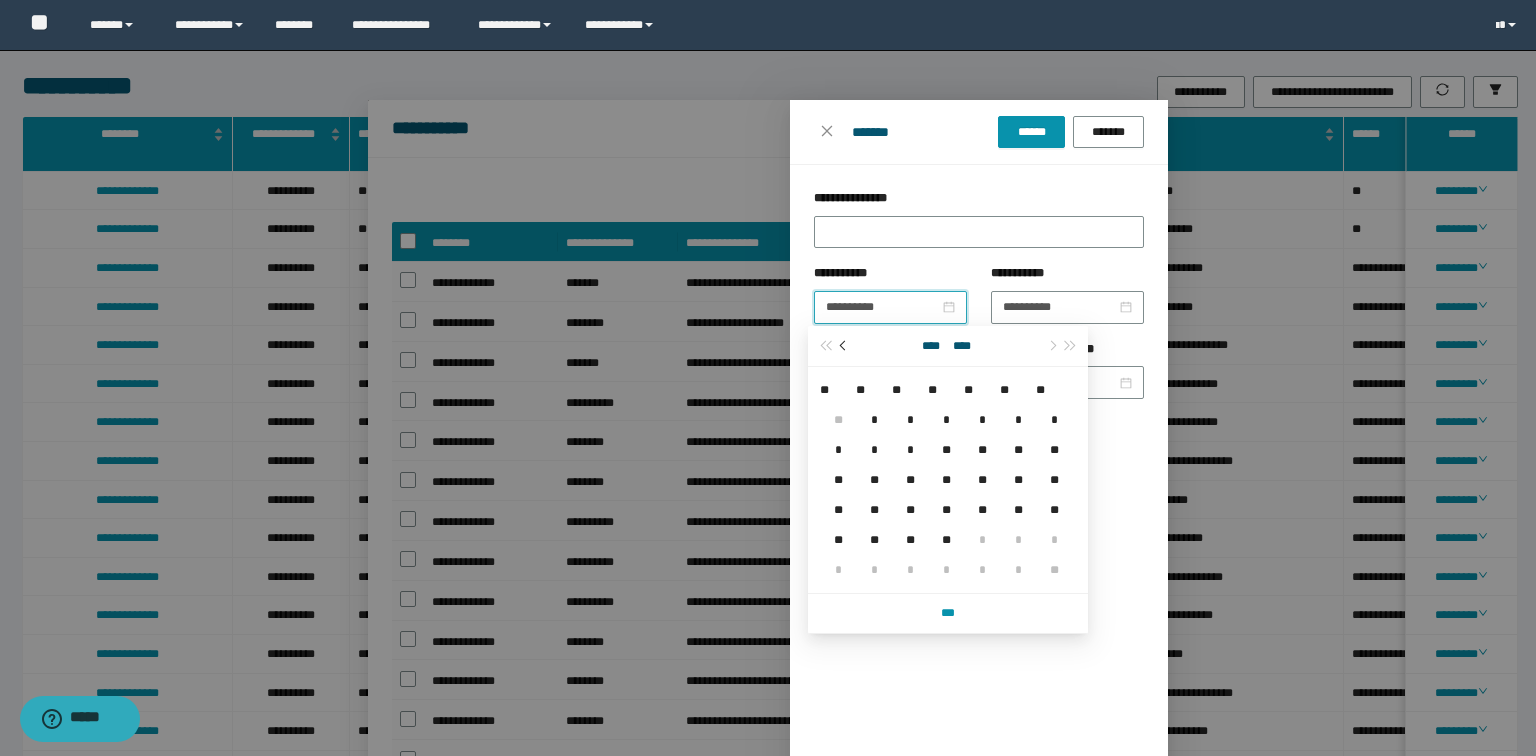 click at bounding box center [845, 346] 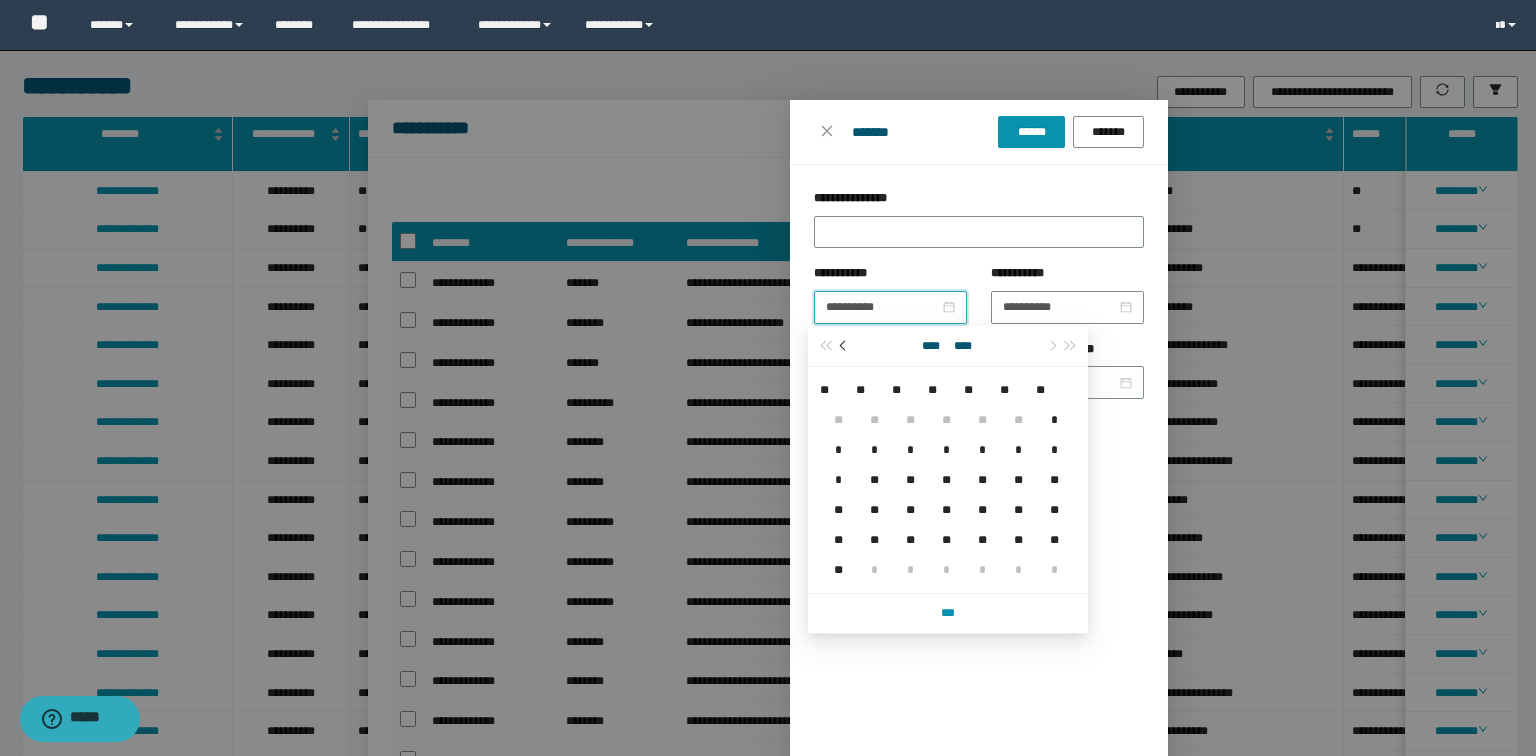 click at bounding box center (845, 346) 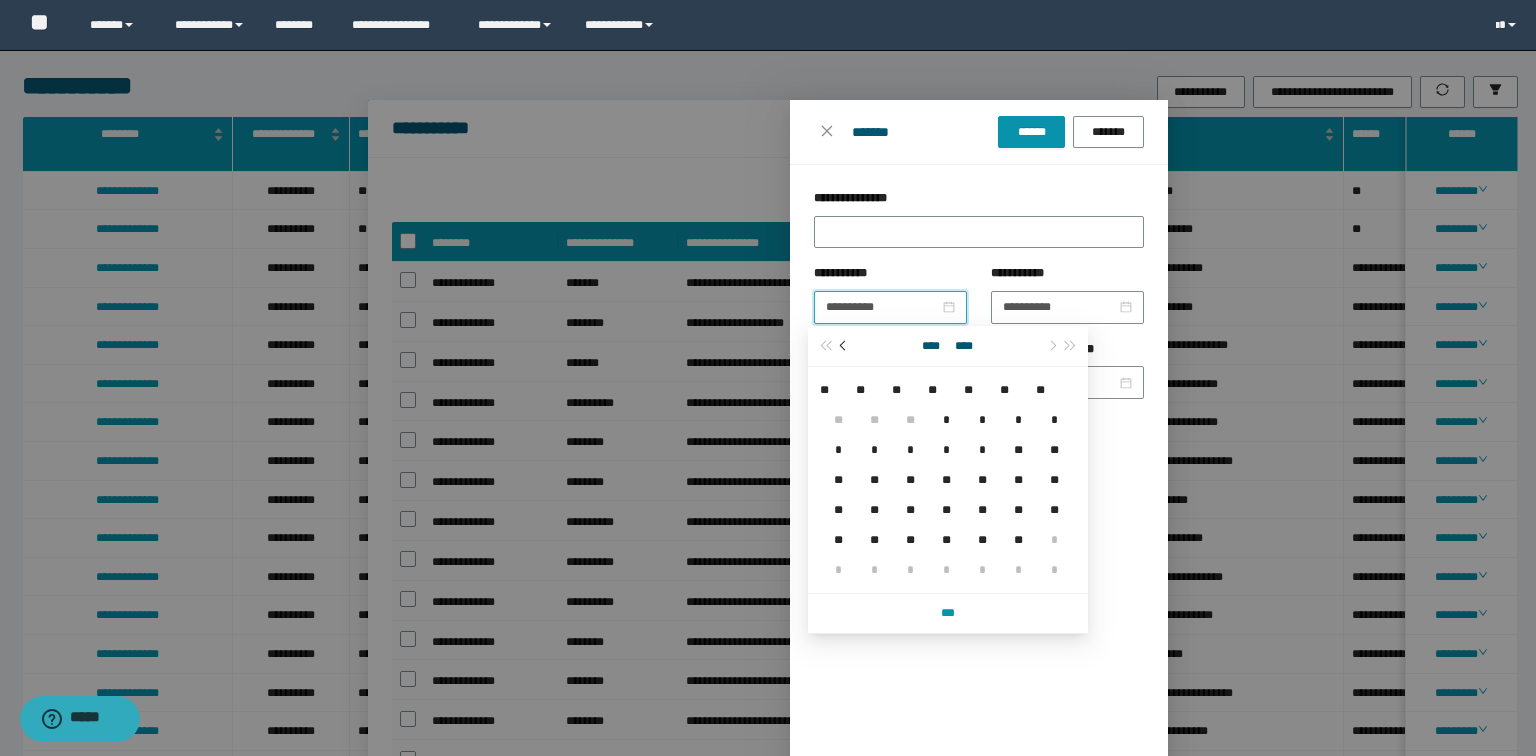 click at bounding box center [845, 346] 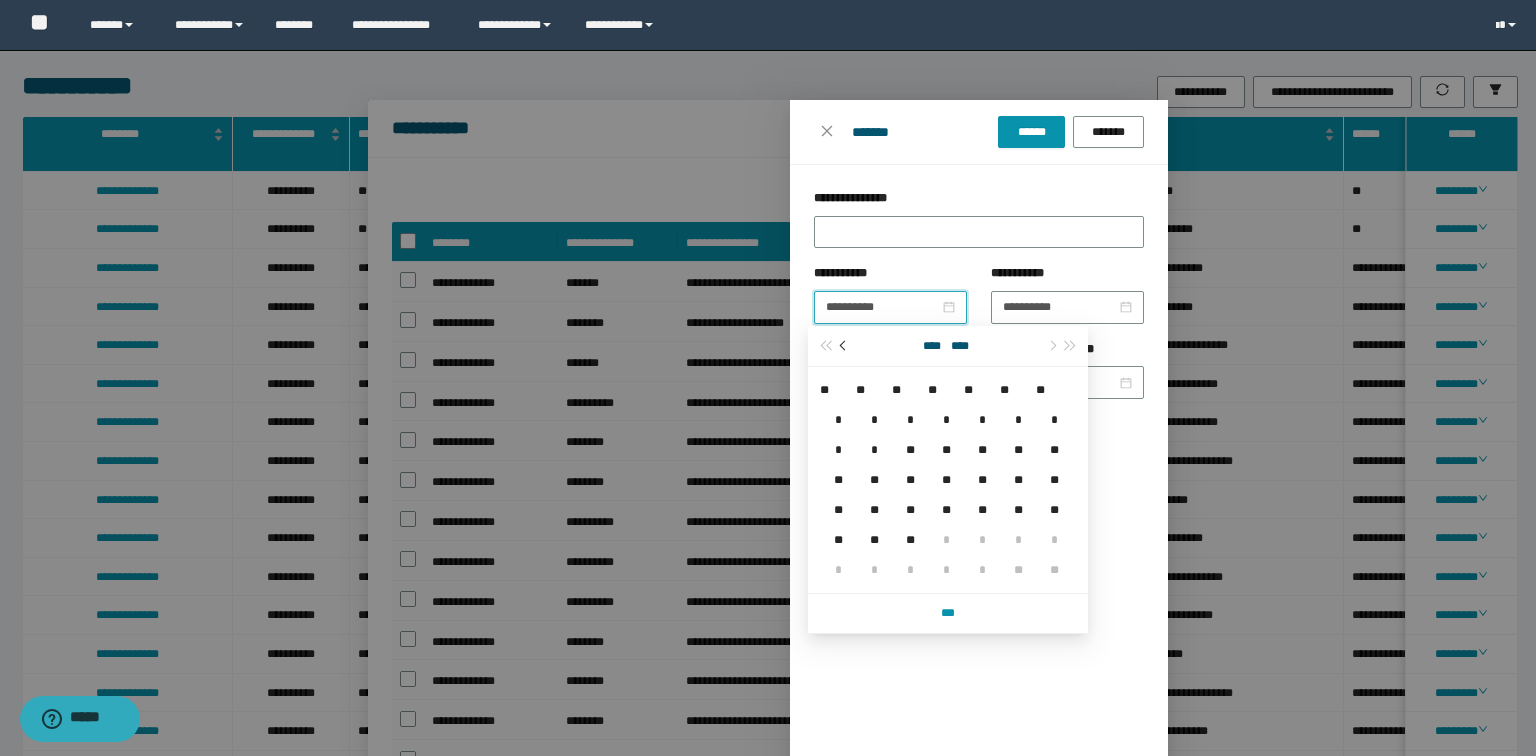 click at bounding box center (845, 346) 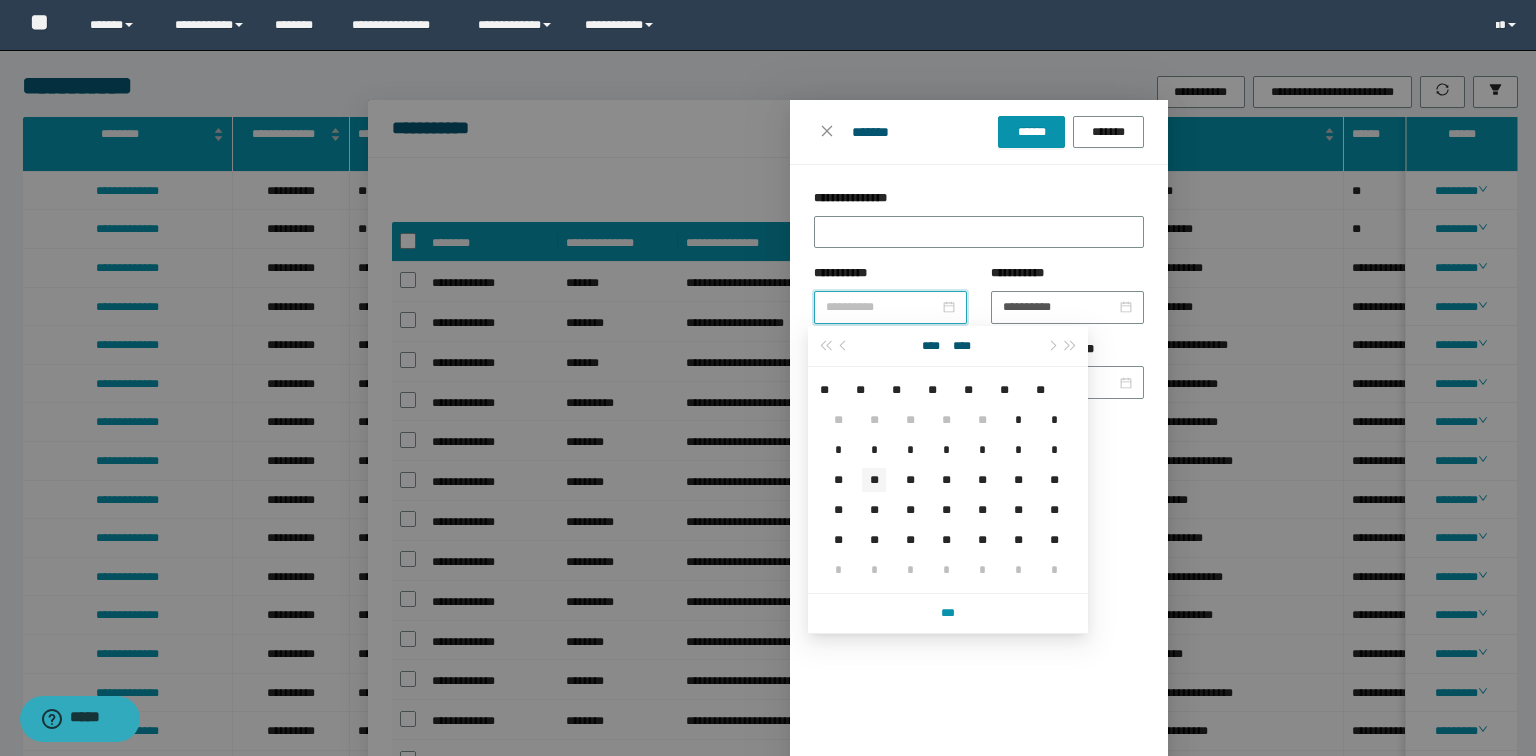 click on "**" at bounding box center [874, 480] 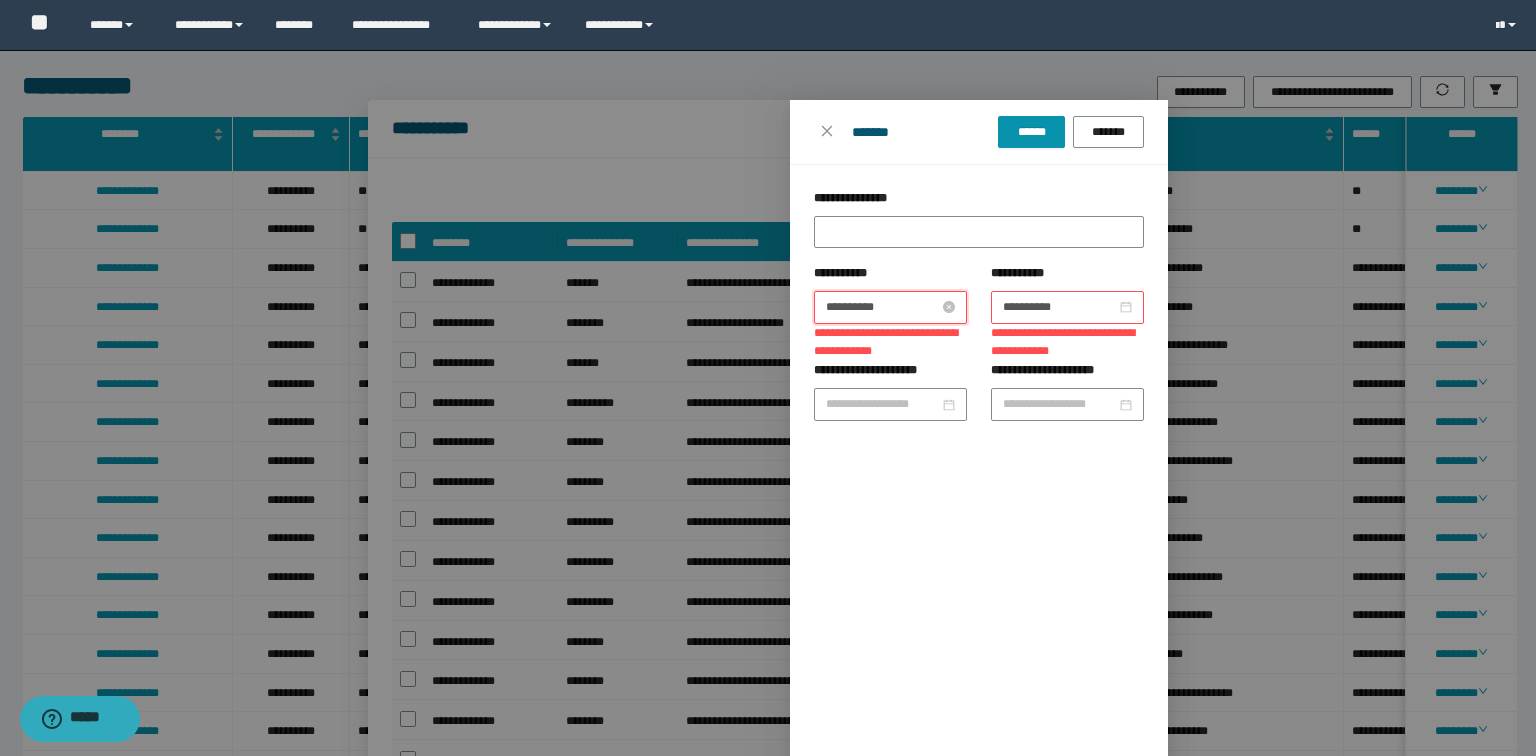 click on "**********" at bounding box center (882, 307) 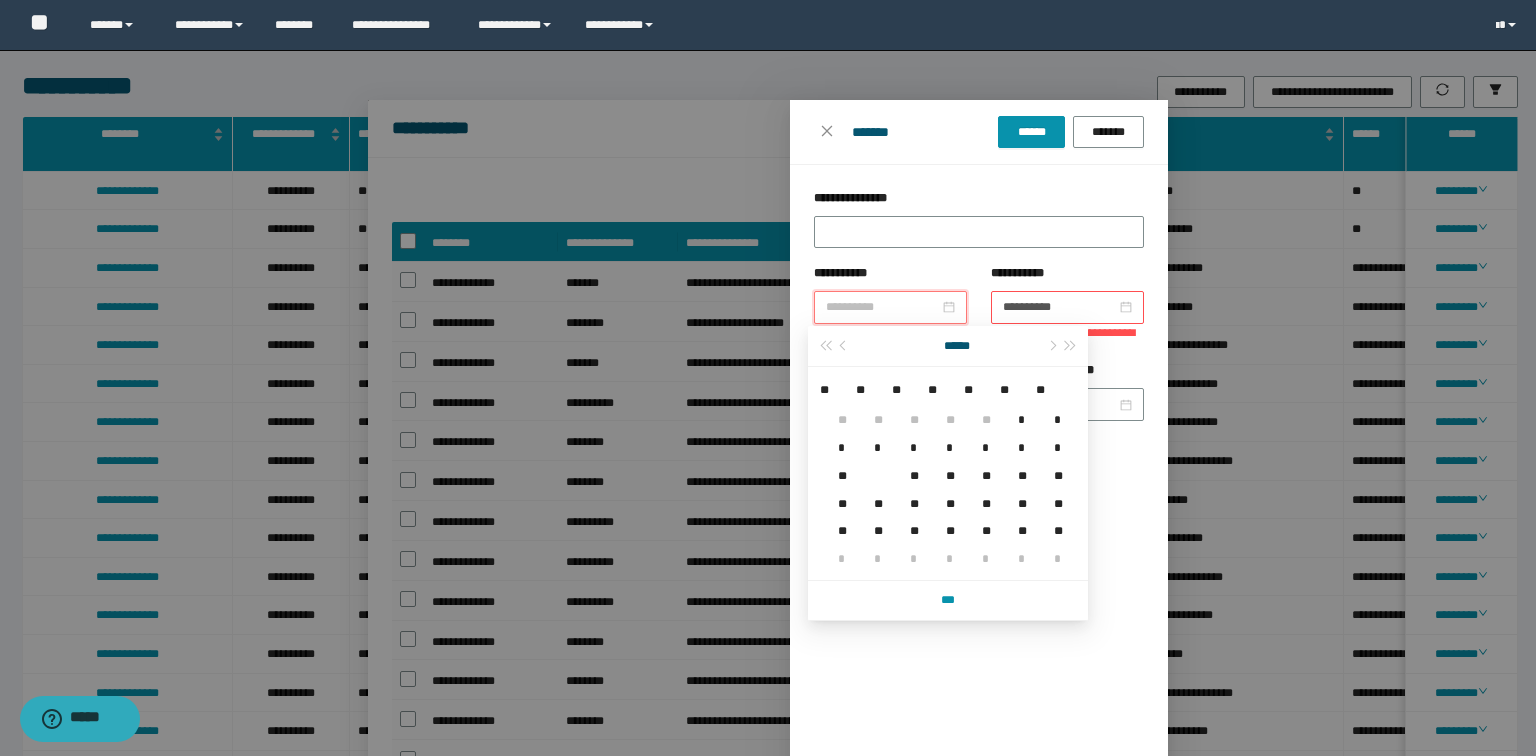 type on "**********" 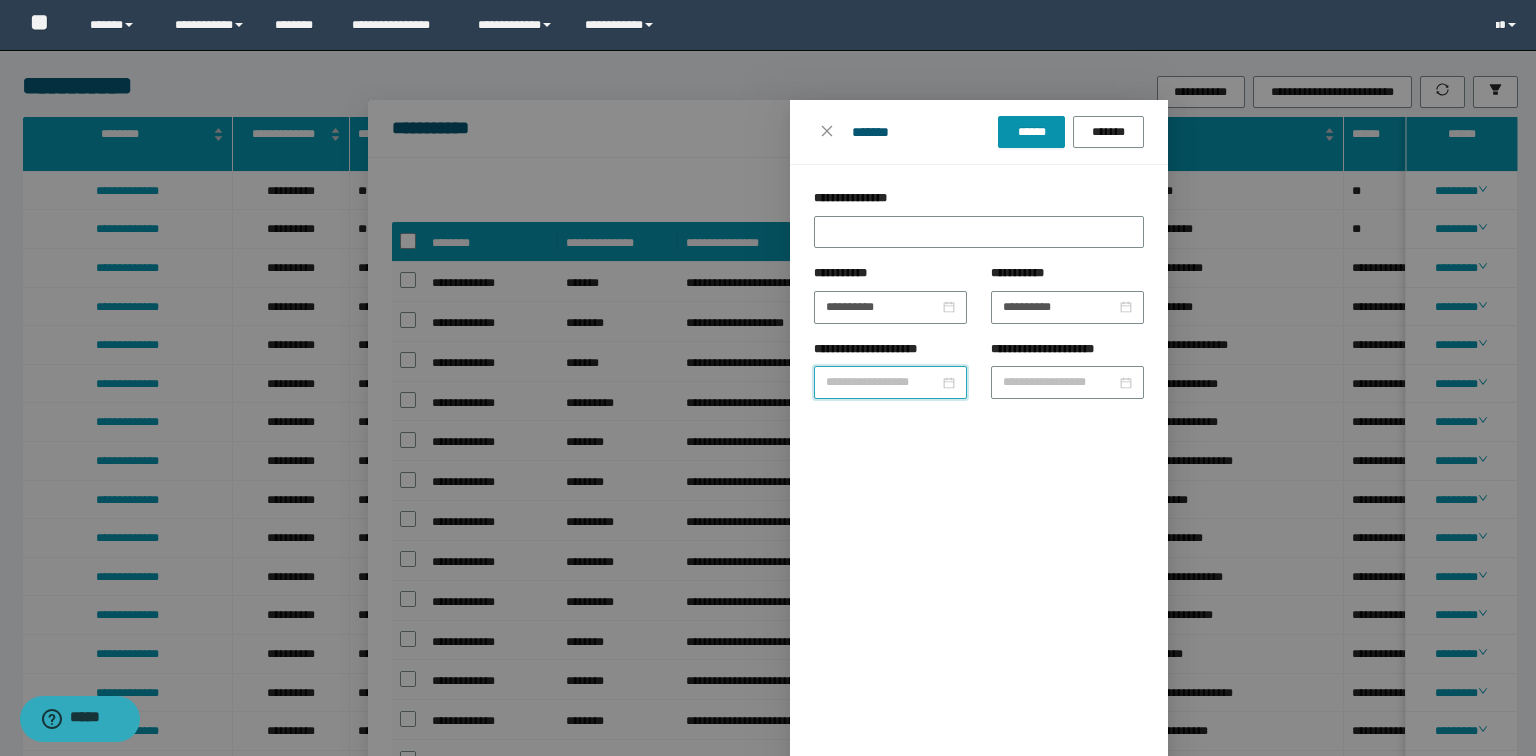 click on "**********" at bounding box center (882, 382) 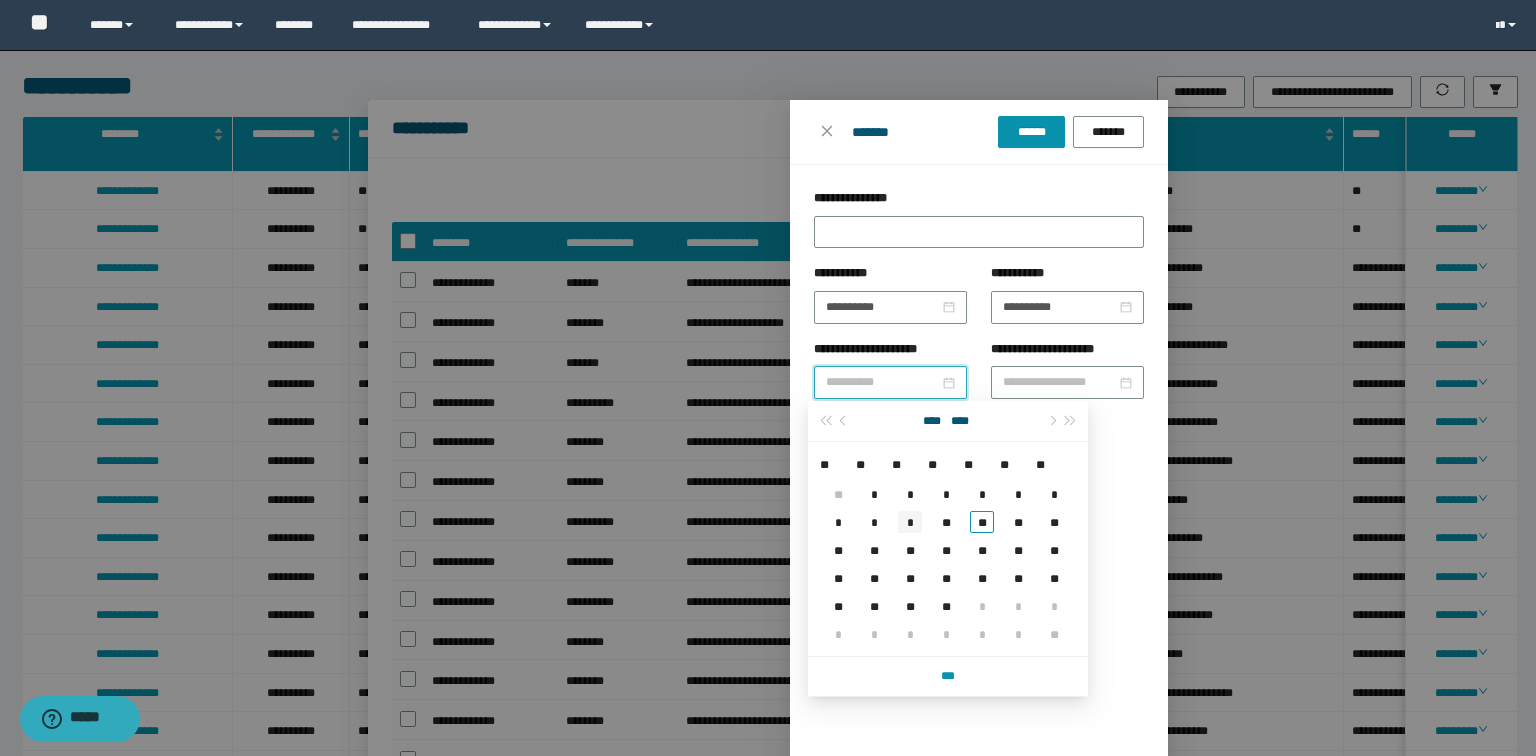 type on "**********" 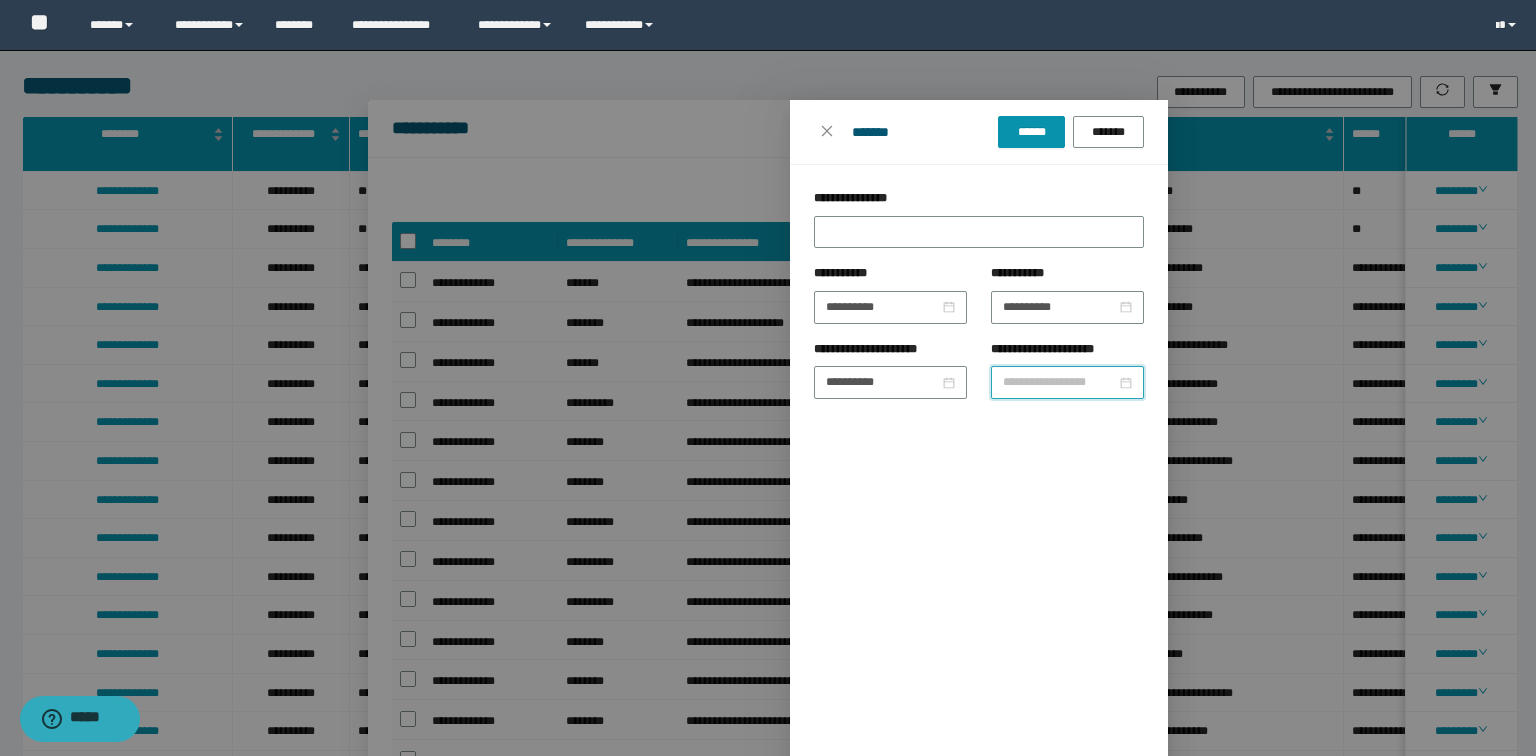 click on "**********" at bounding box center [1059, 382] 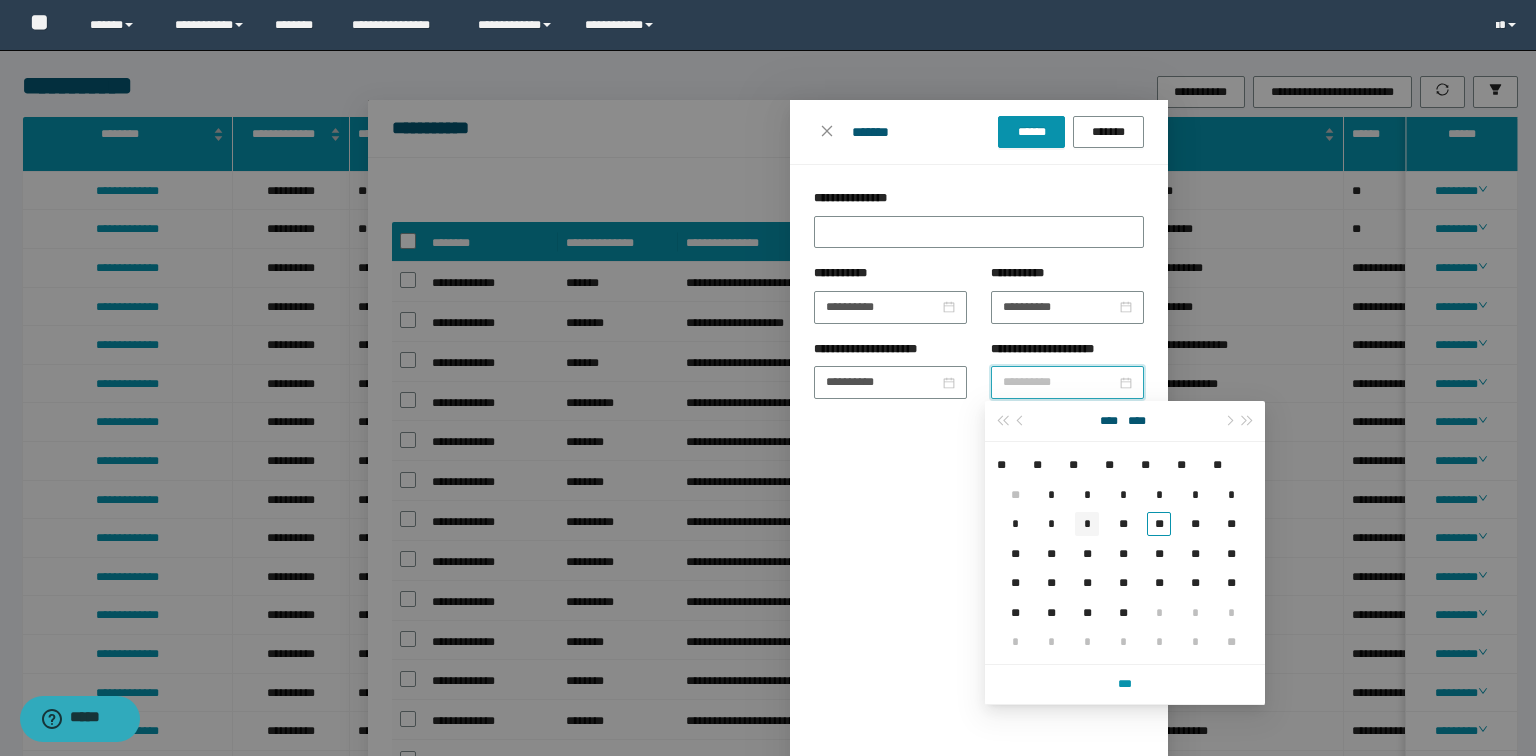 type on "**********" 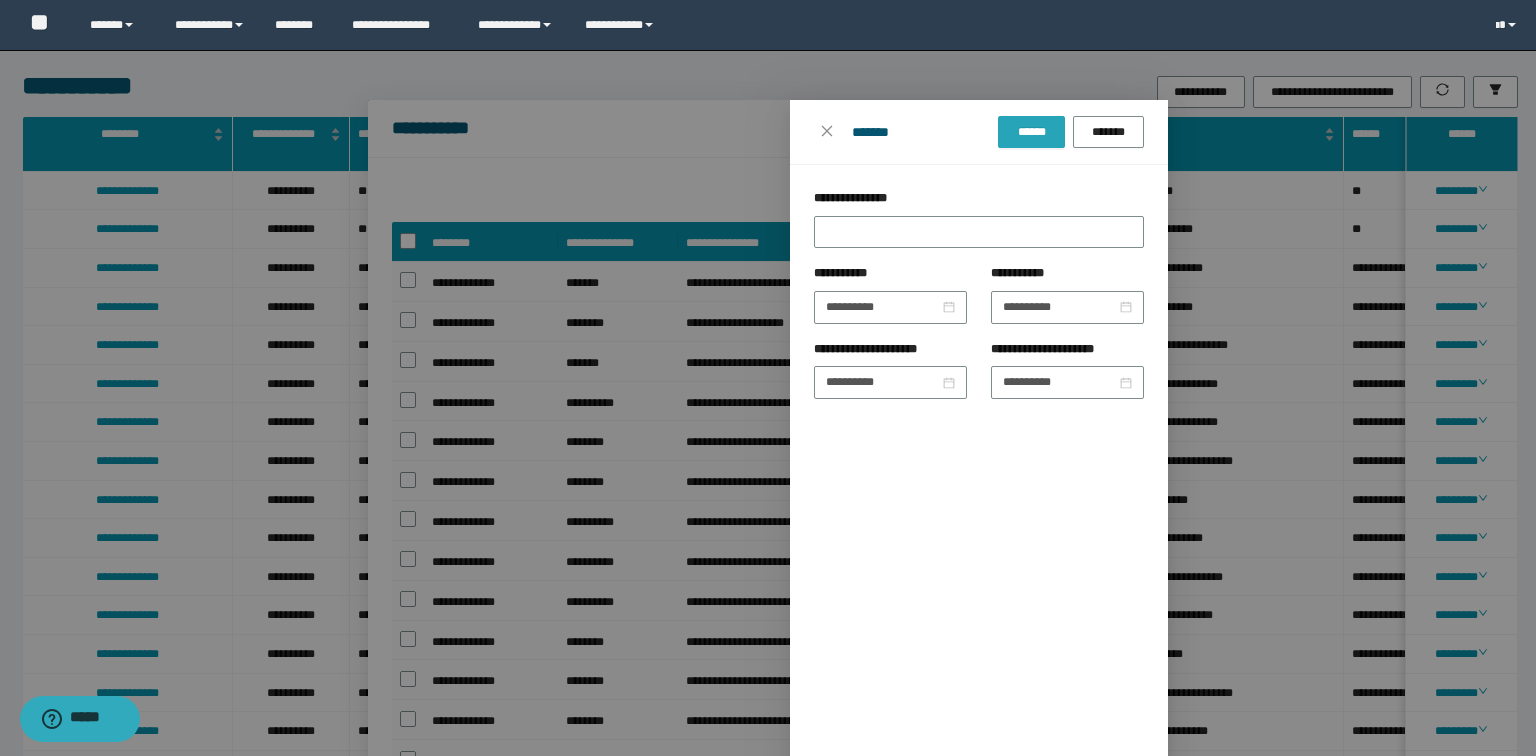 click on "******" at bounding box center [1031, 132] 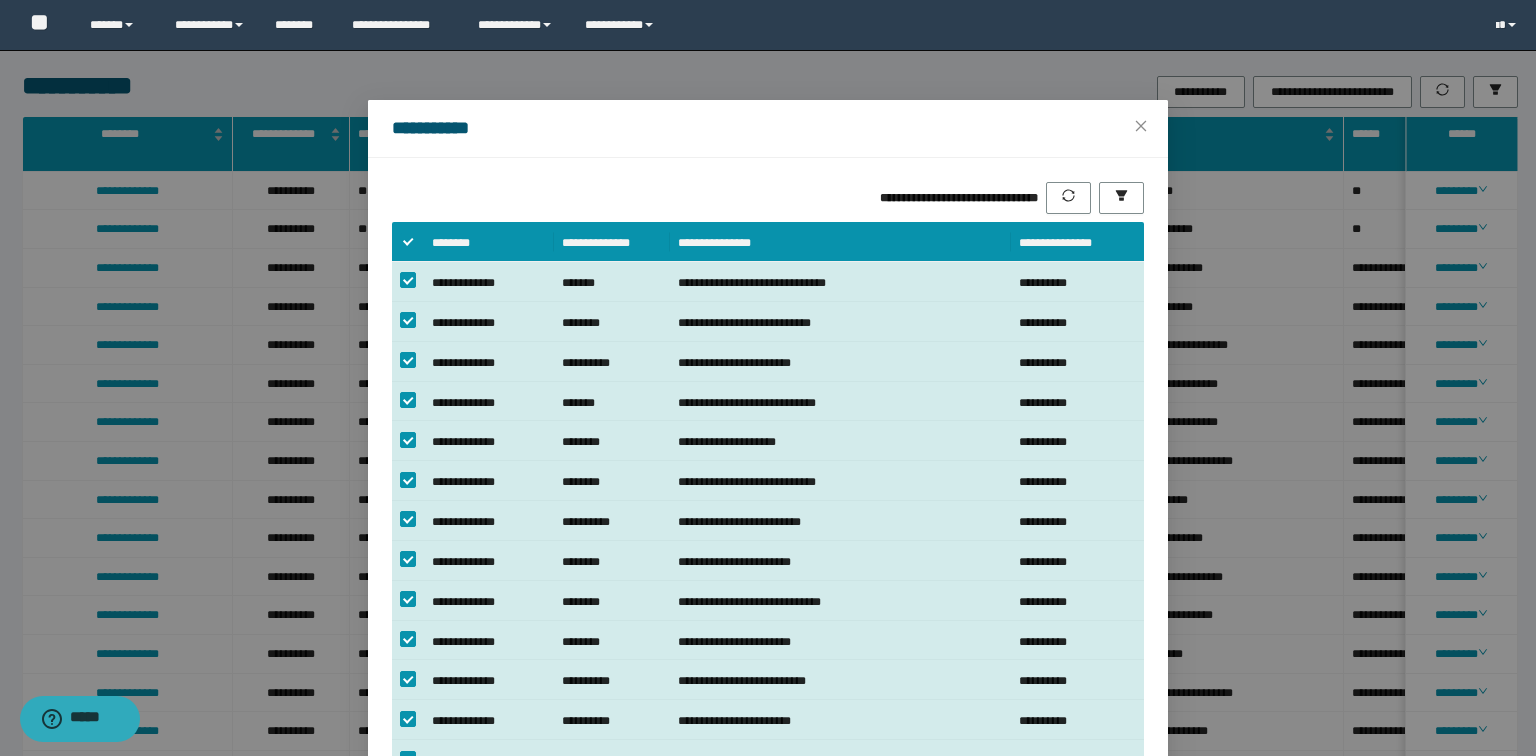 scroll, scrollTop: 828, scrollLeft: 0, axis: vertical 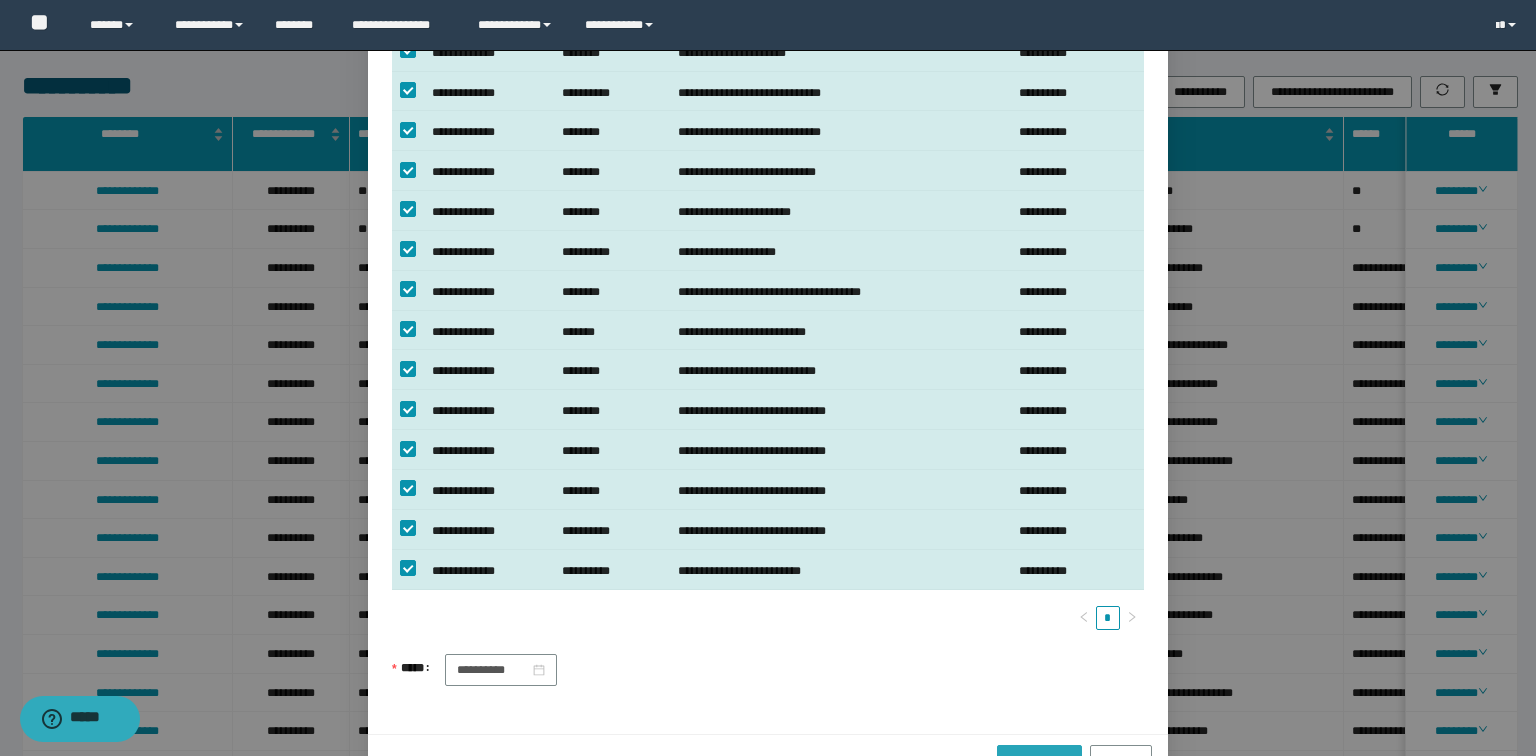 click on "**********" at bounding box center [1039, 761] 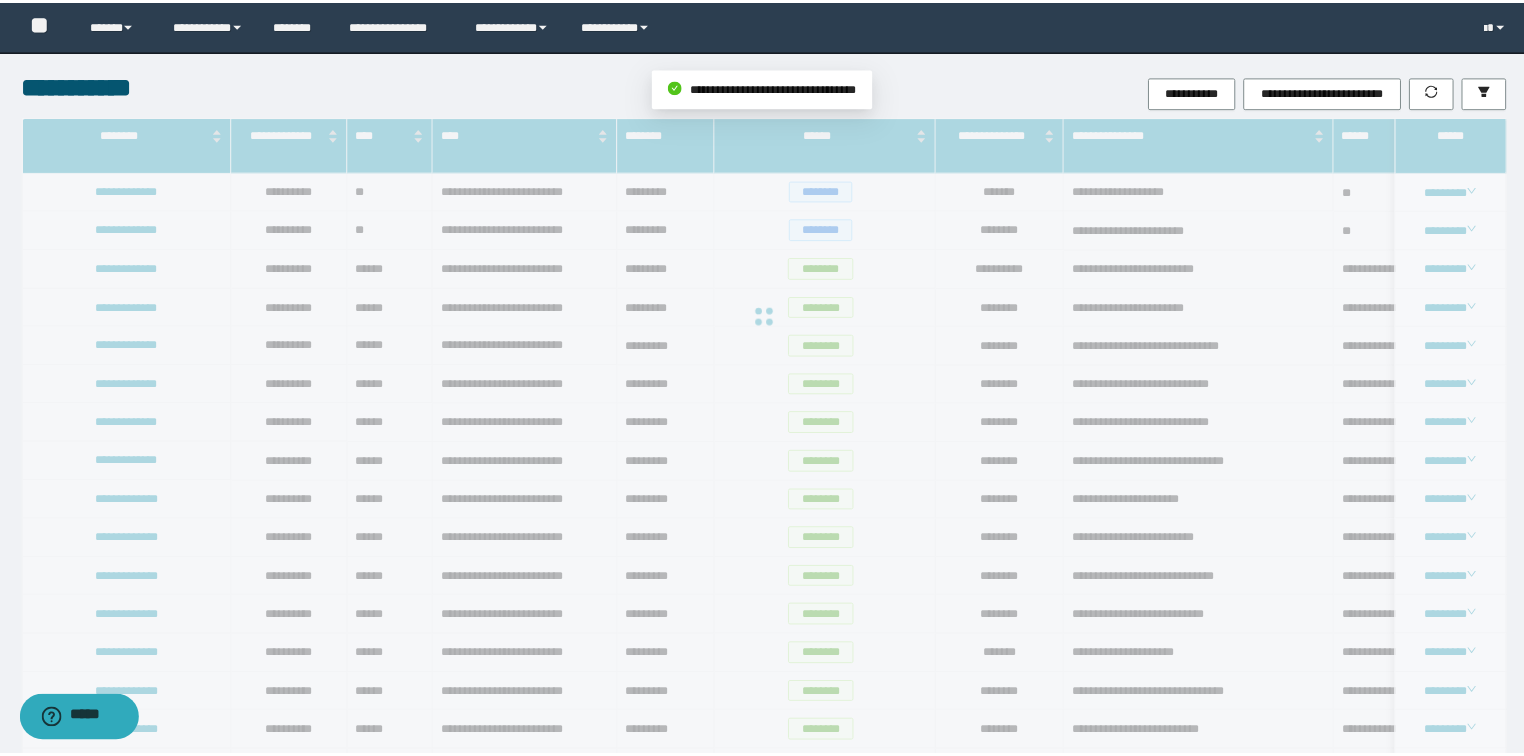 scroll, scrollTop: 728, scrollLeft: 0, axis: vertical 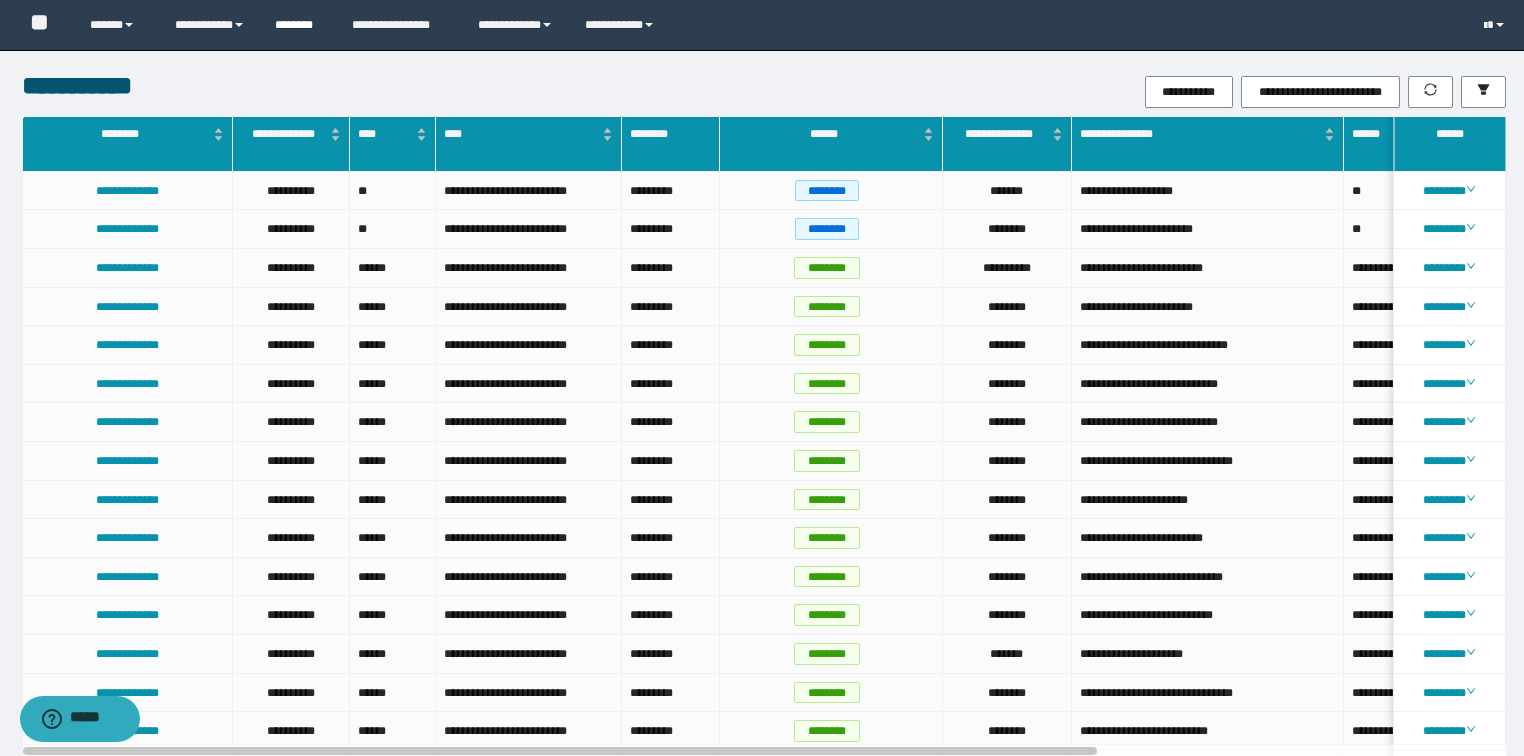 click on "********" at bounding box center [298, 25] 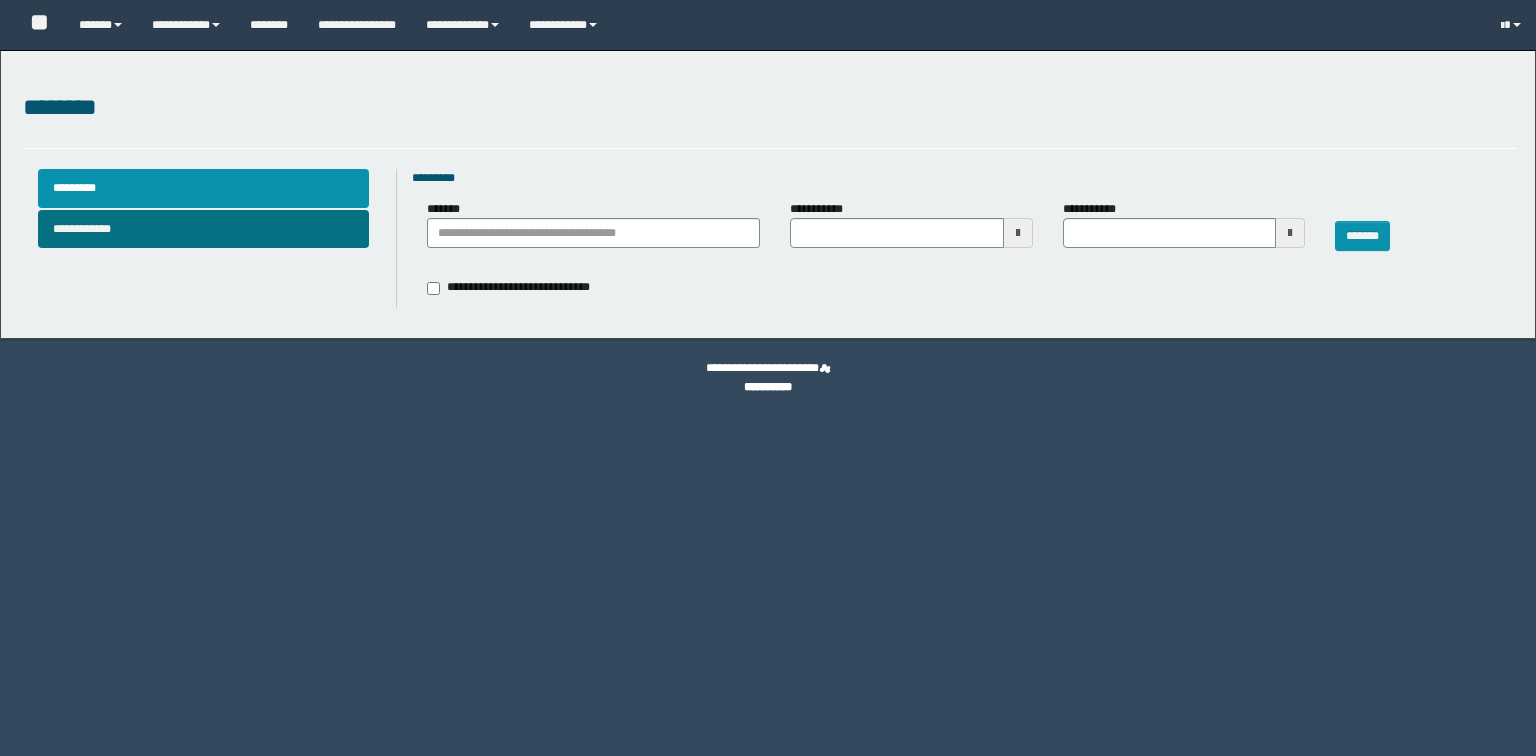 type 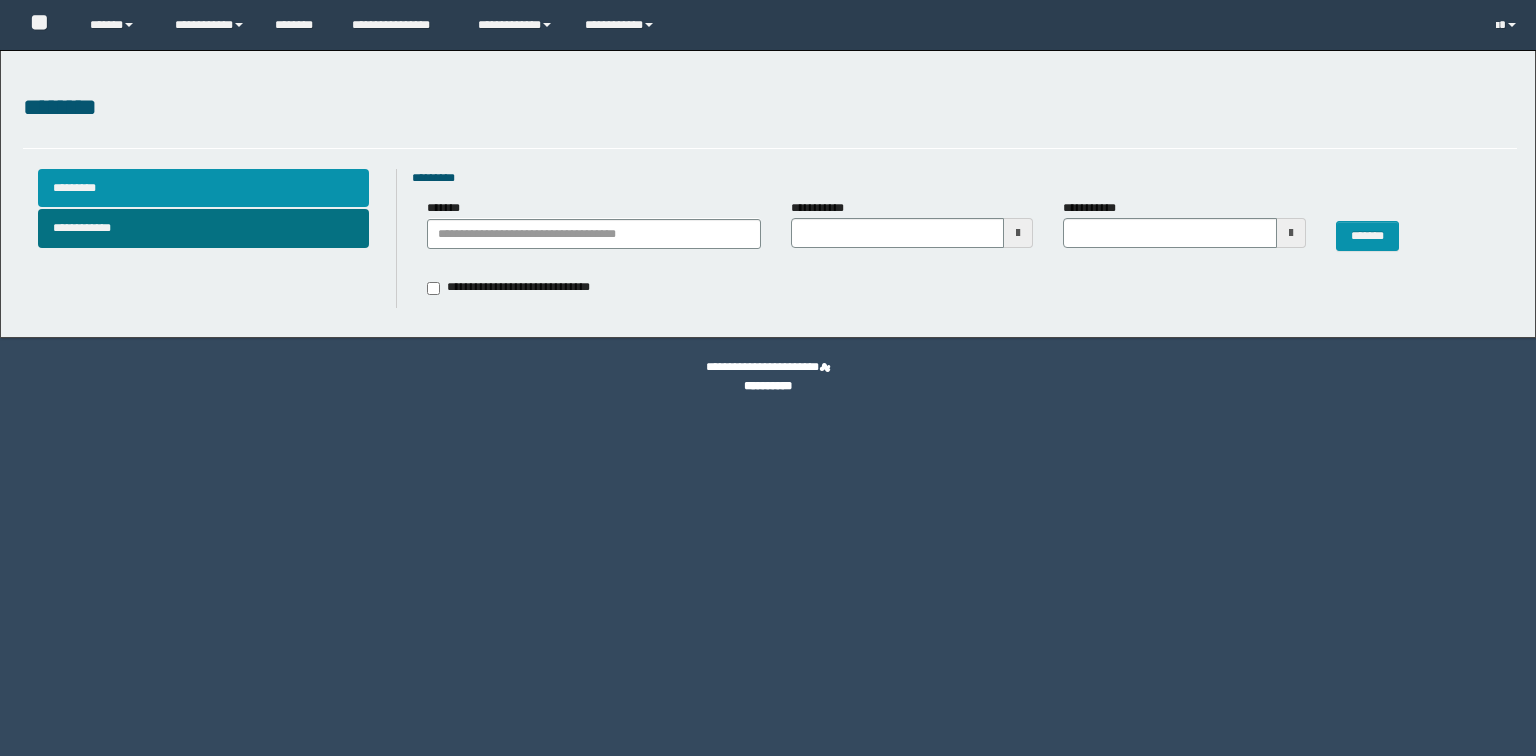 scroll, scrollTop: 0, scrollLeft: 0, axis: both 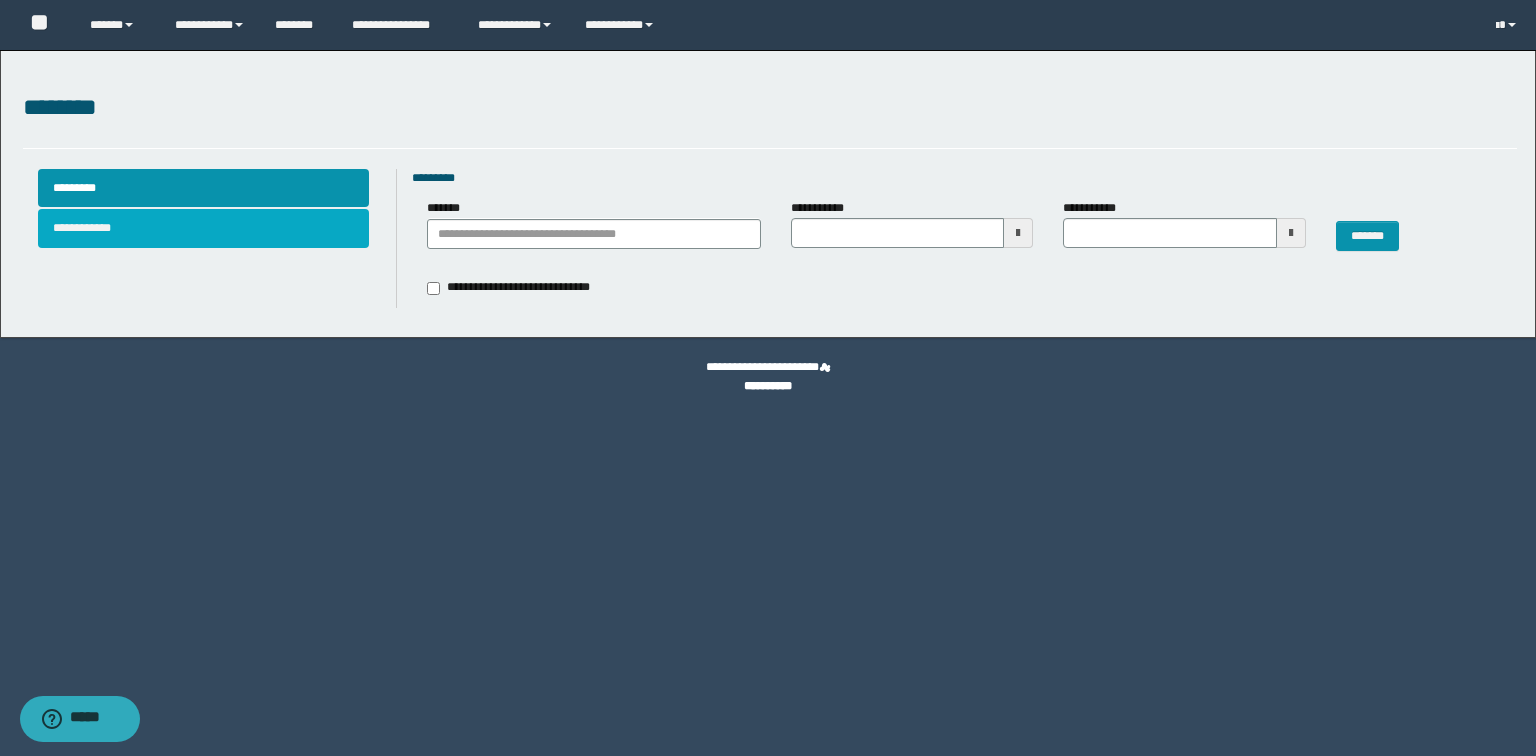 click on "**********" at bounding box center [204, 228] 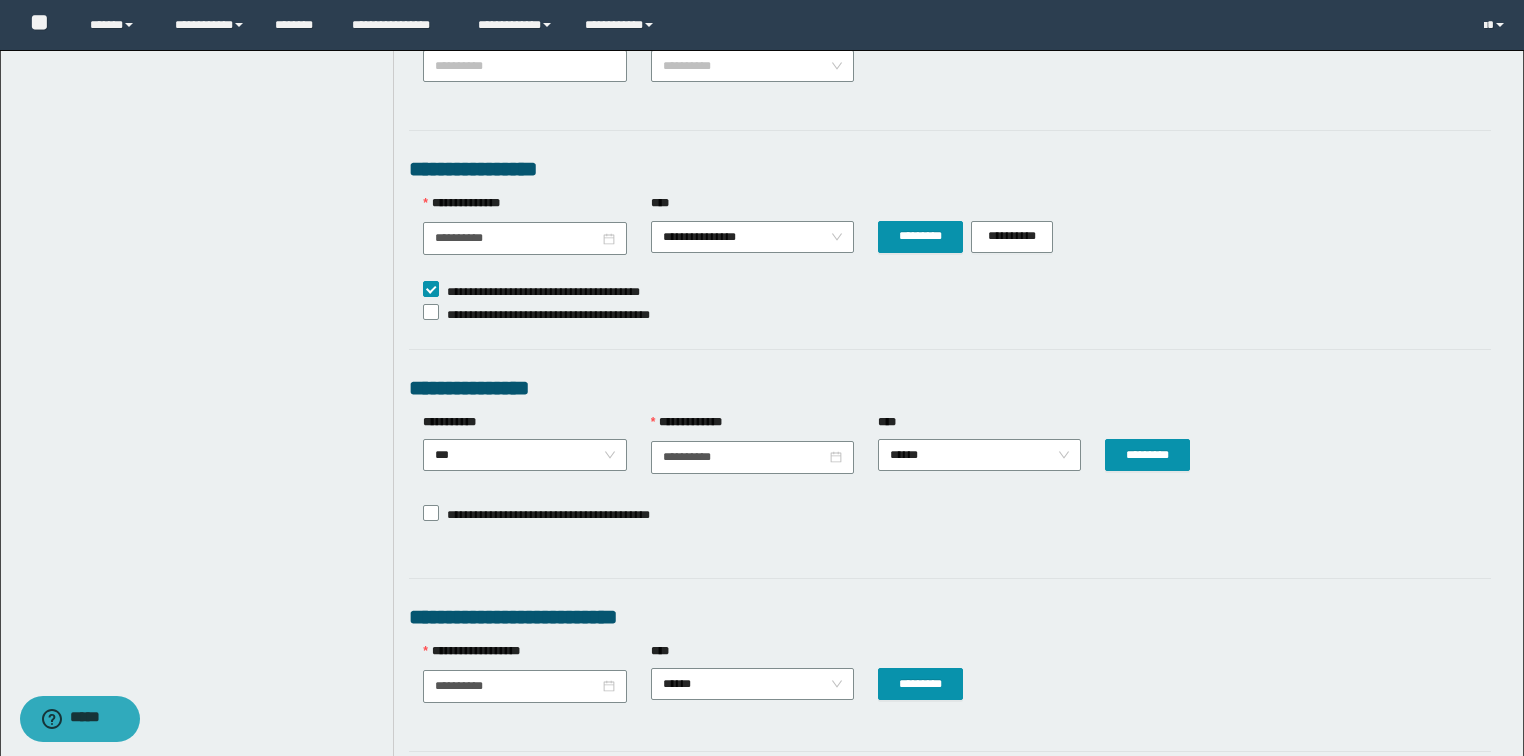 scroll, scrollTop: 651, scrollLeft: 0, axis: vertical 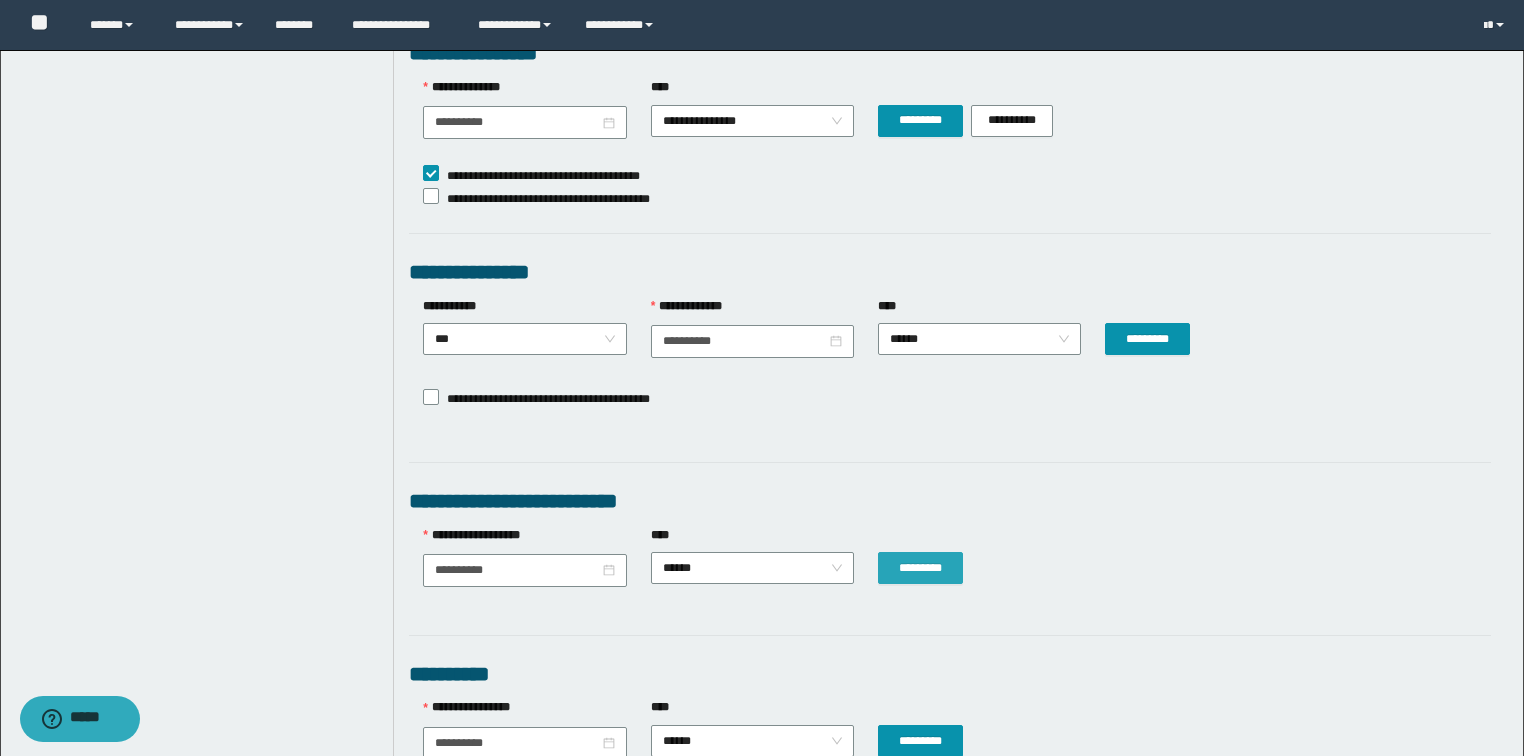 click on "*********" at bounding box center [920, 568] 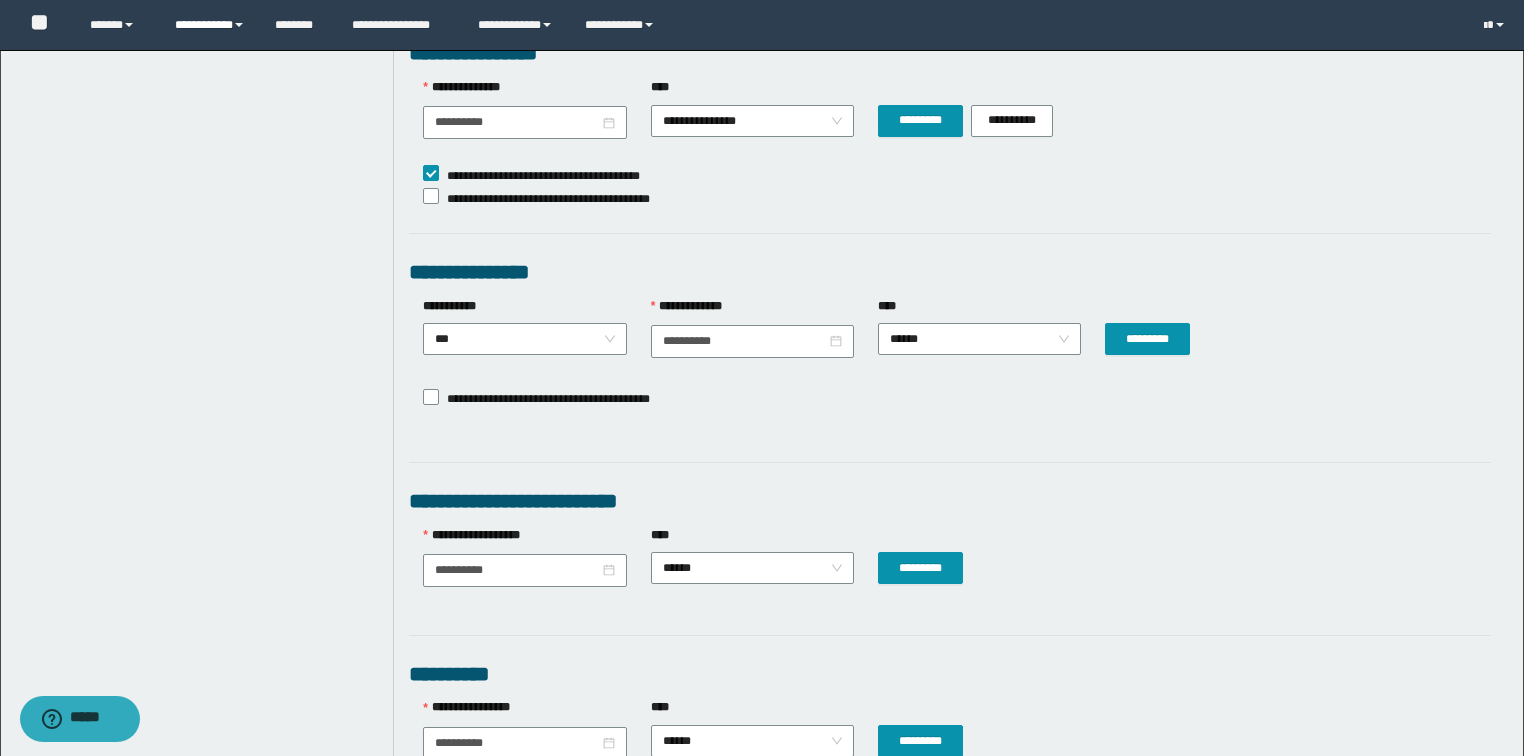 click on "**********" at bounding box center (210, 25) 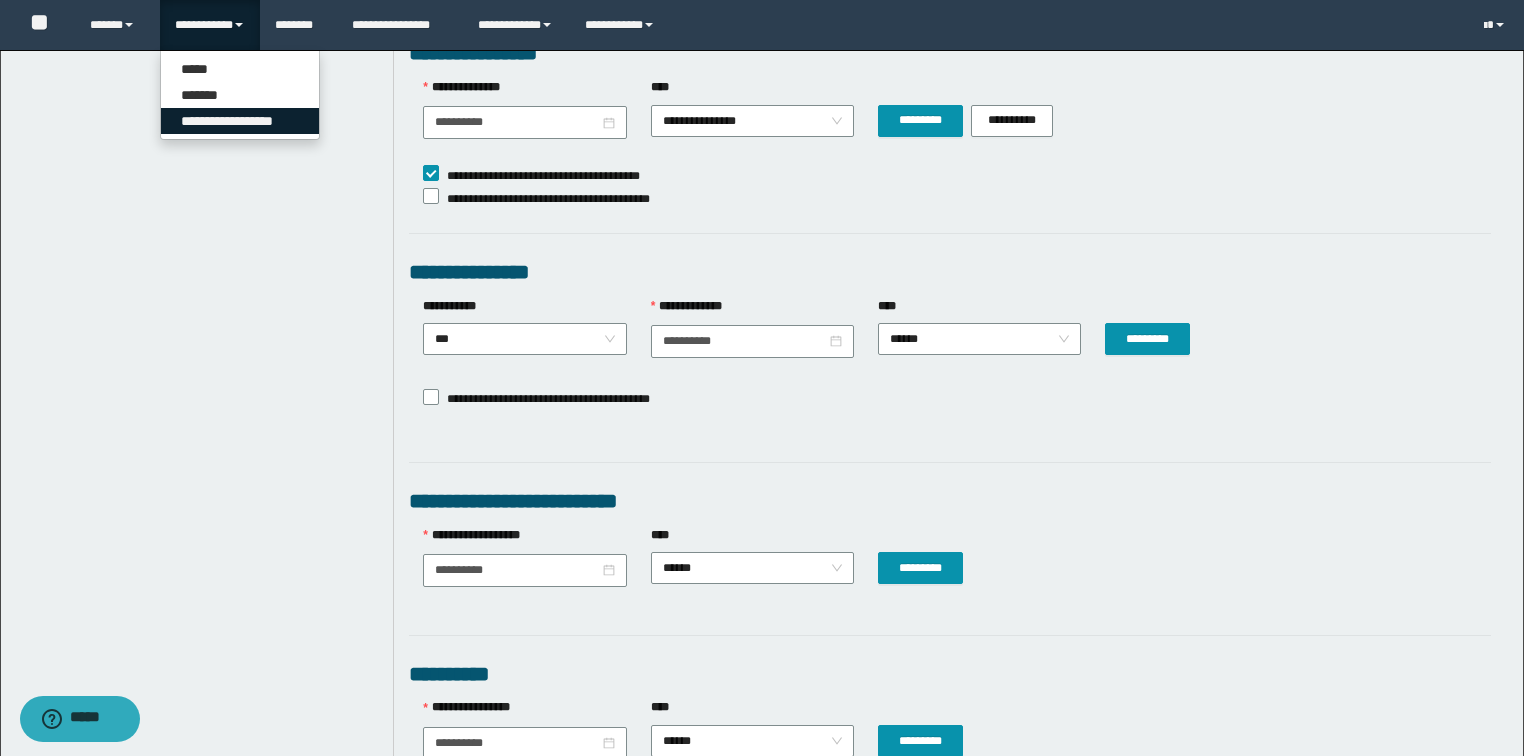 click on "**********" at bounding box center (240, 121) 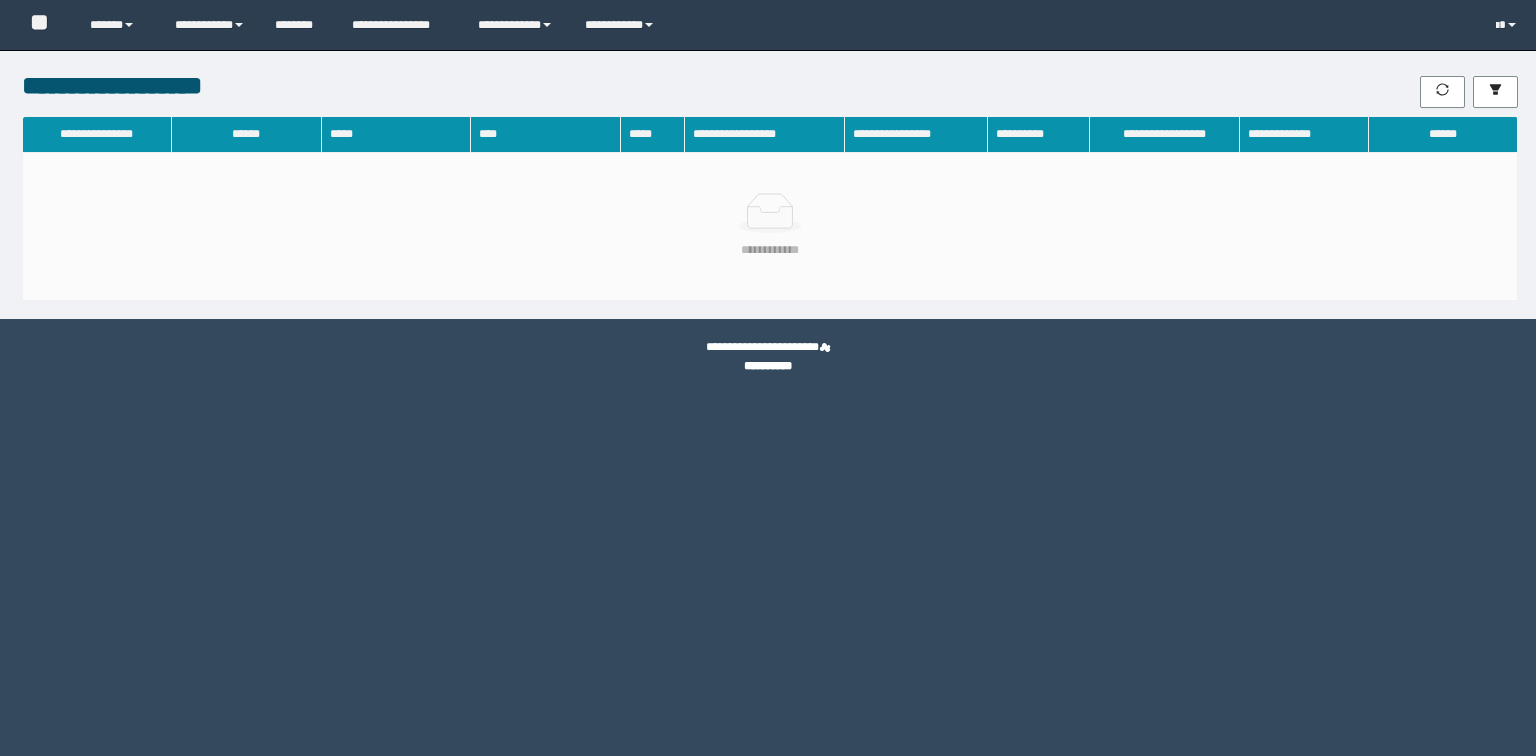 scroll, scrollTop: 0, scrollLeft: 0, axis: both 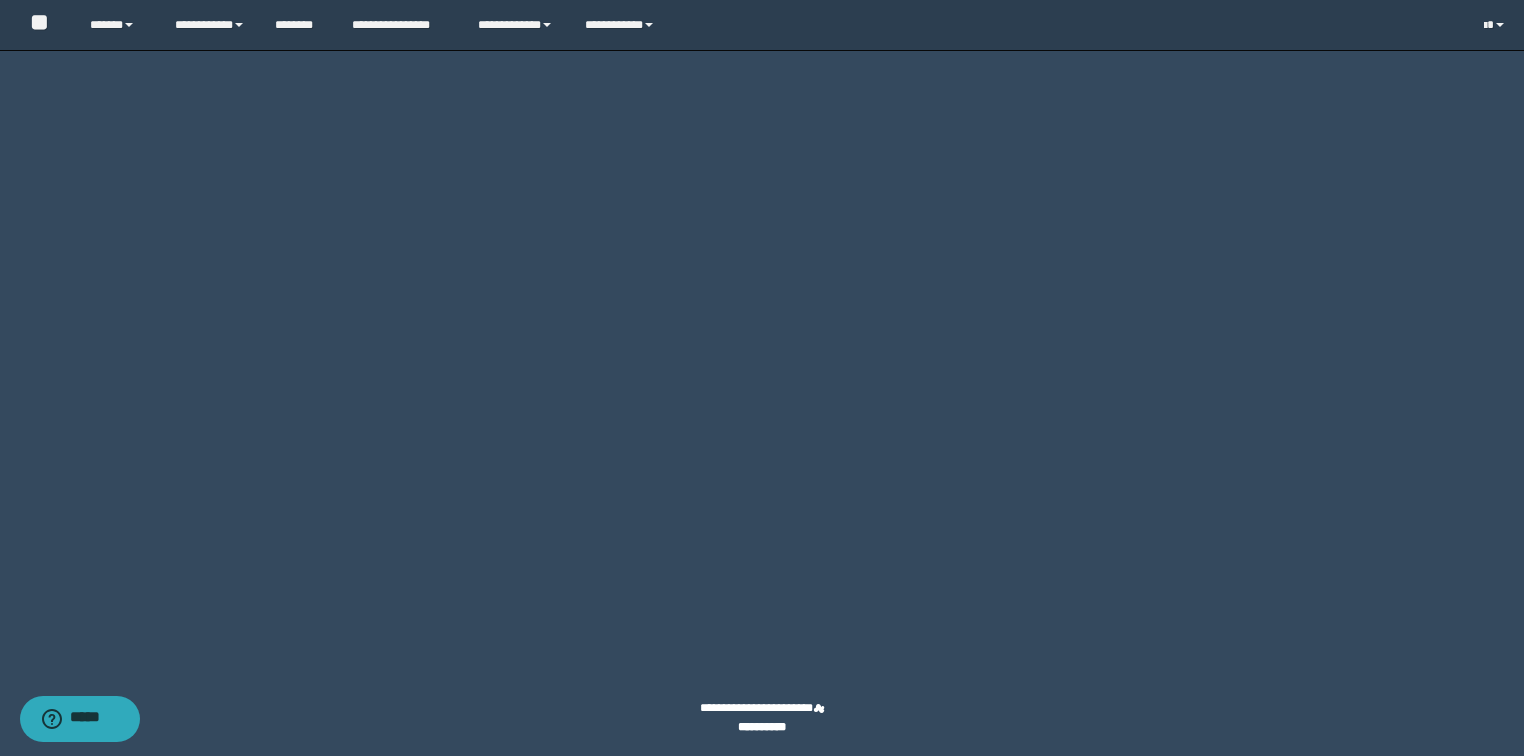 click on "********" at bounding box center [1431, -2519] 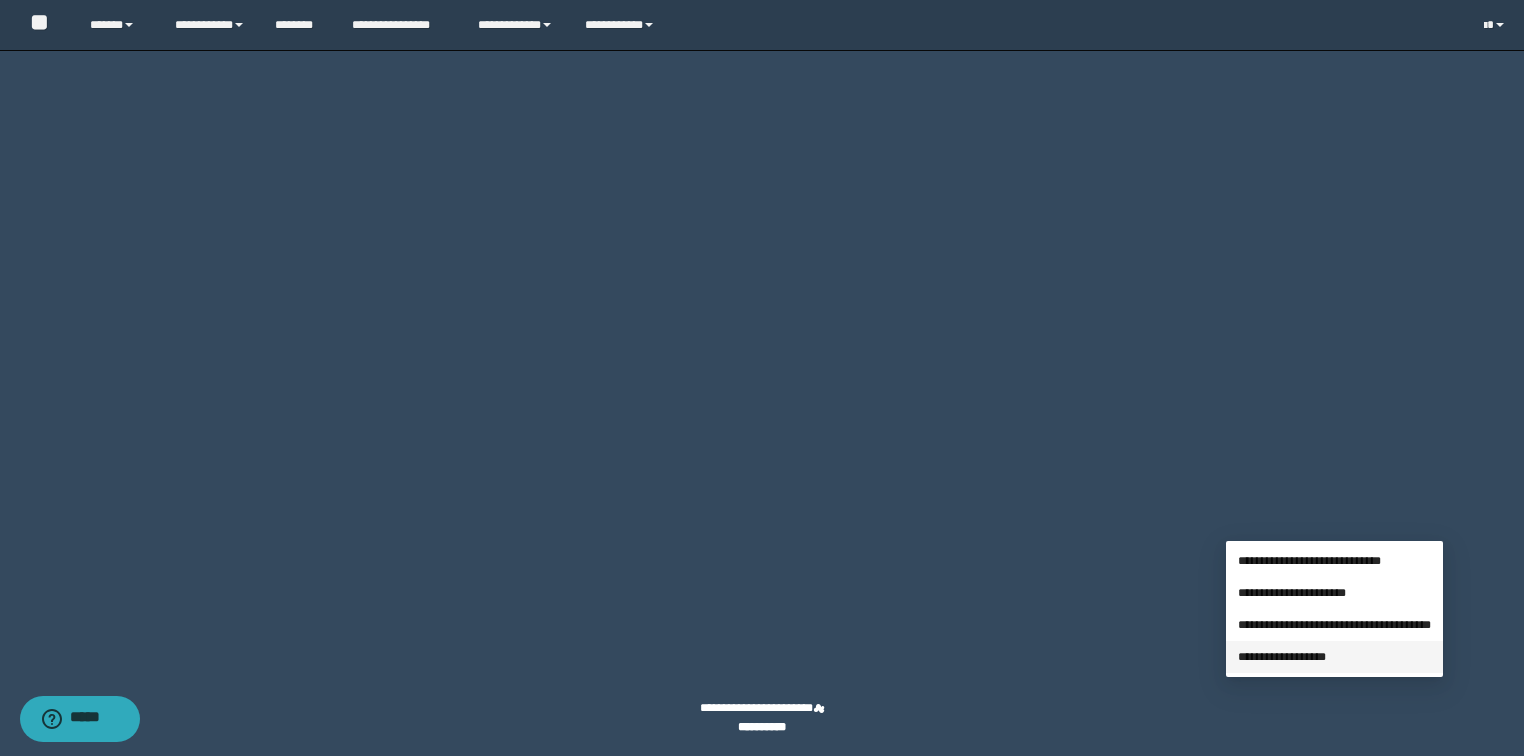 click on "**********" at bounding box center (1282, 657) 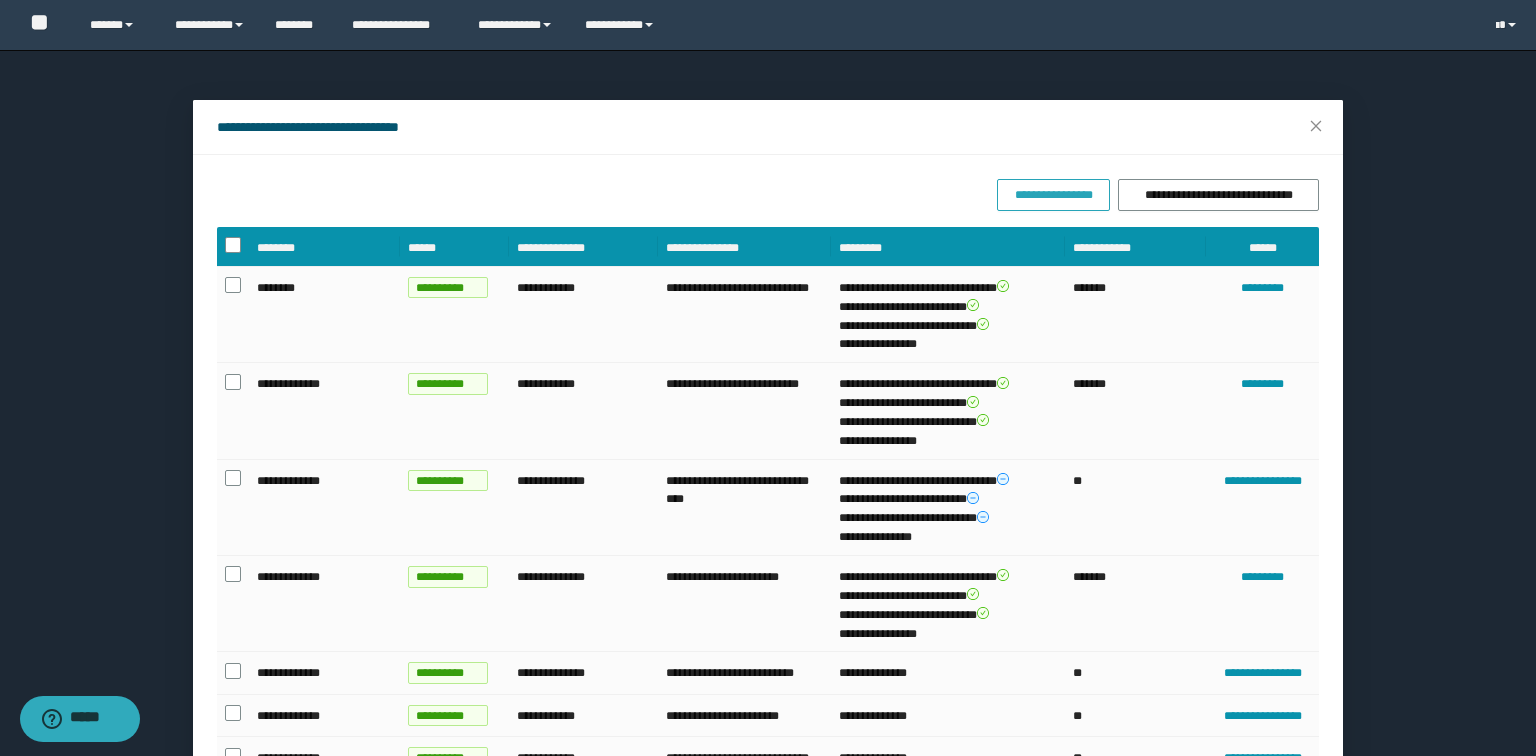 click on "**********" at bounding box center [1053, 195] 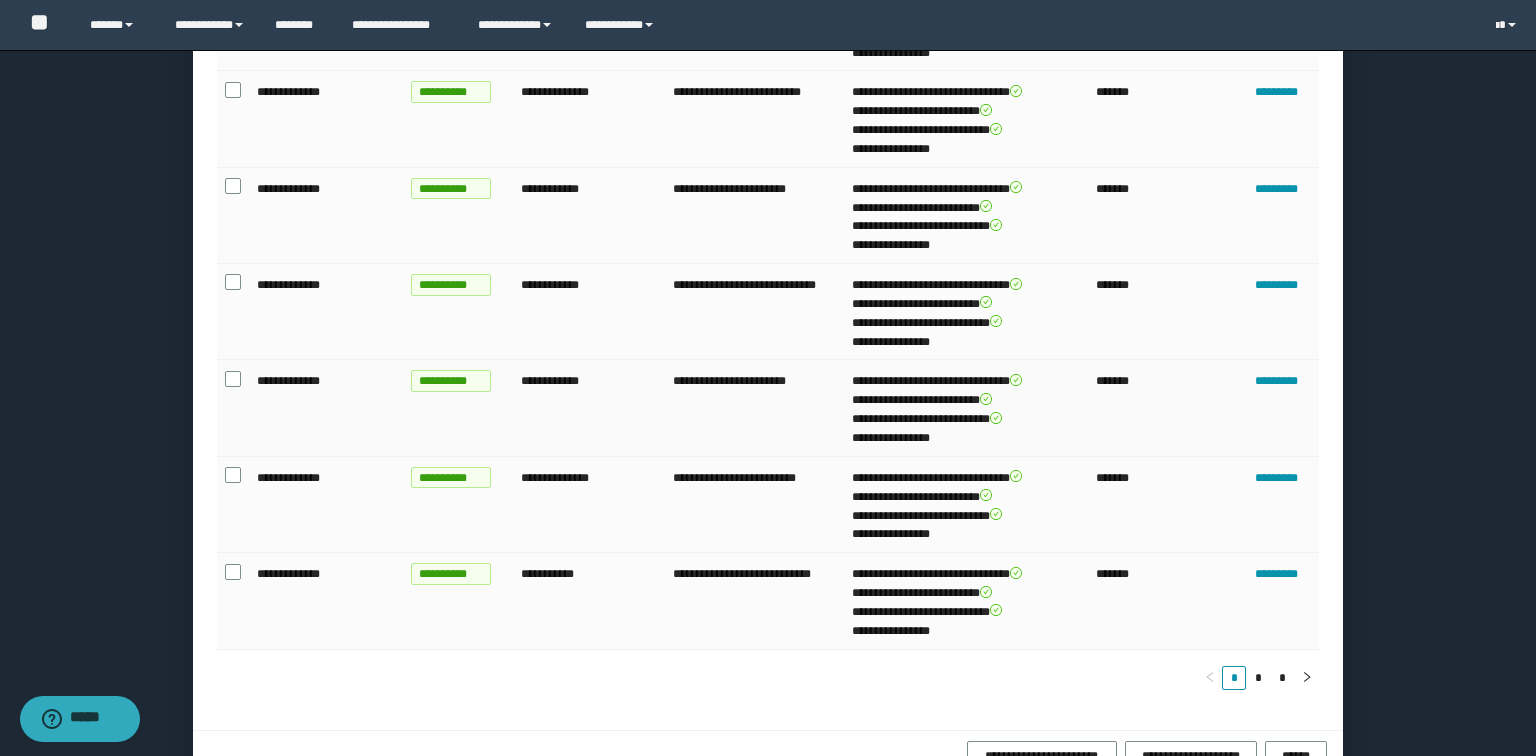 scroll, scrollTop: 613, scrollLeft: 0, axis: vertical 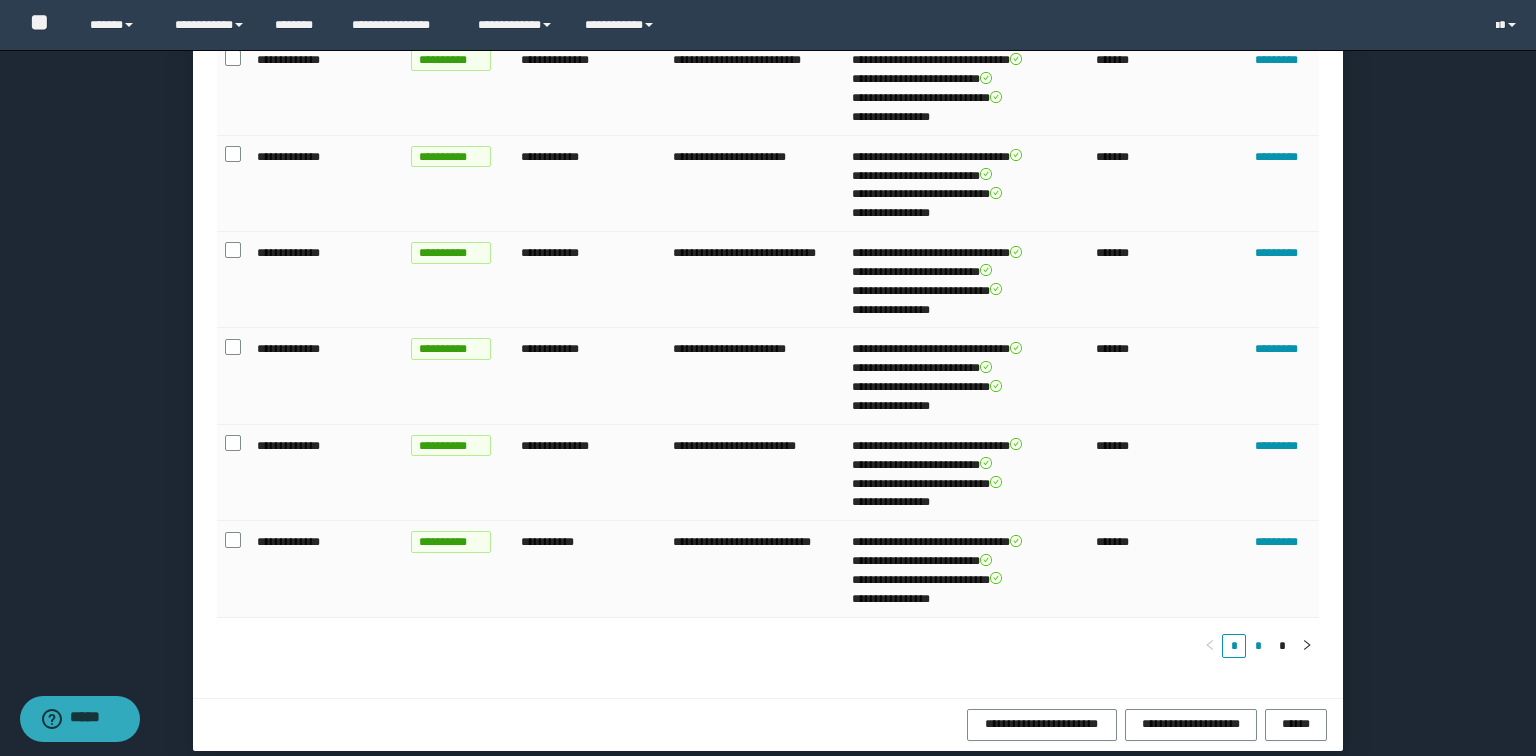click on "*" at bounding box center (1258, 646) 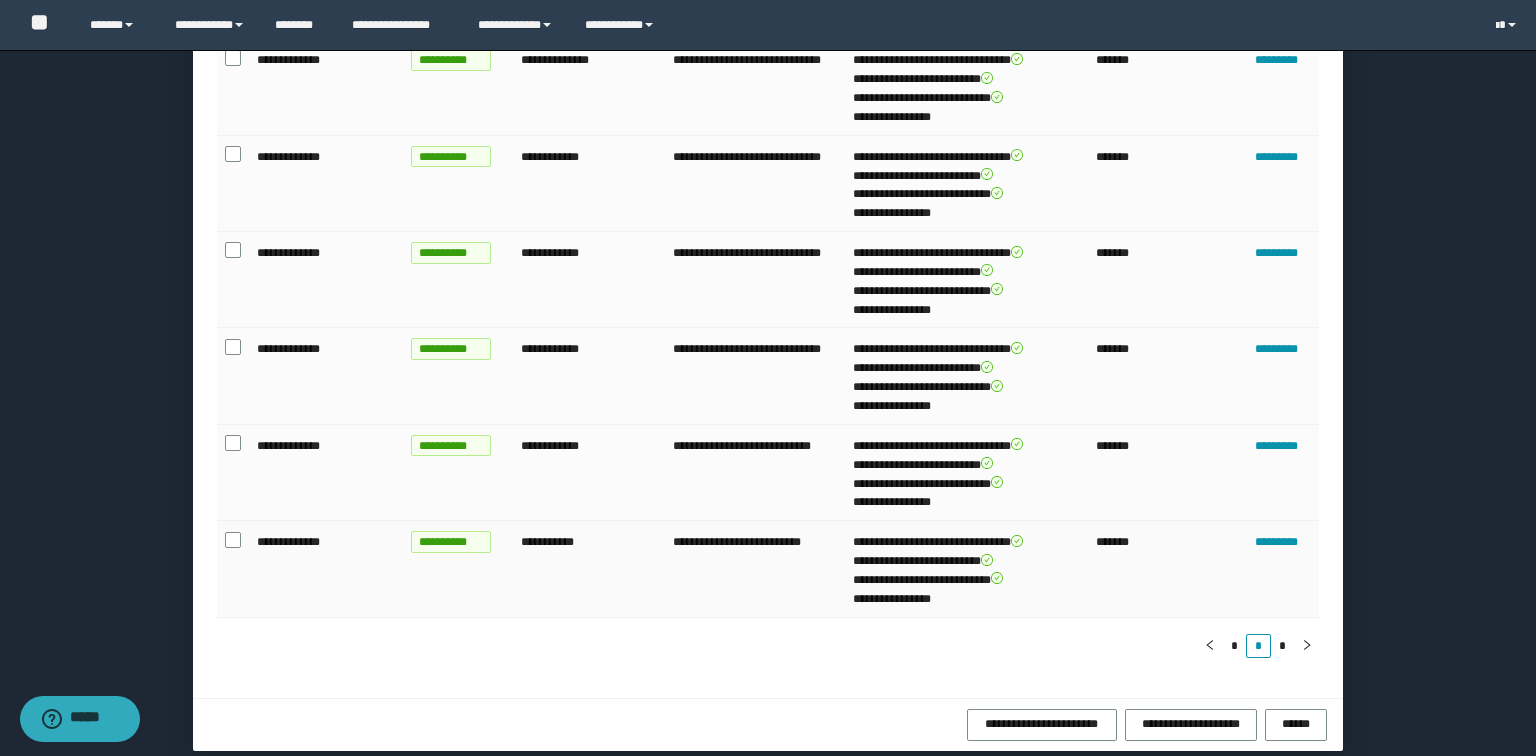 scroll, scrollTop: 0, scrollLeft: 0, axis: both 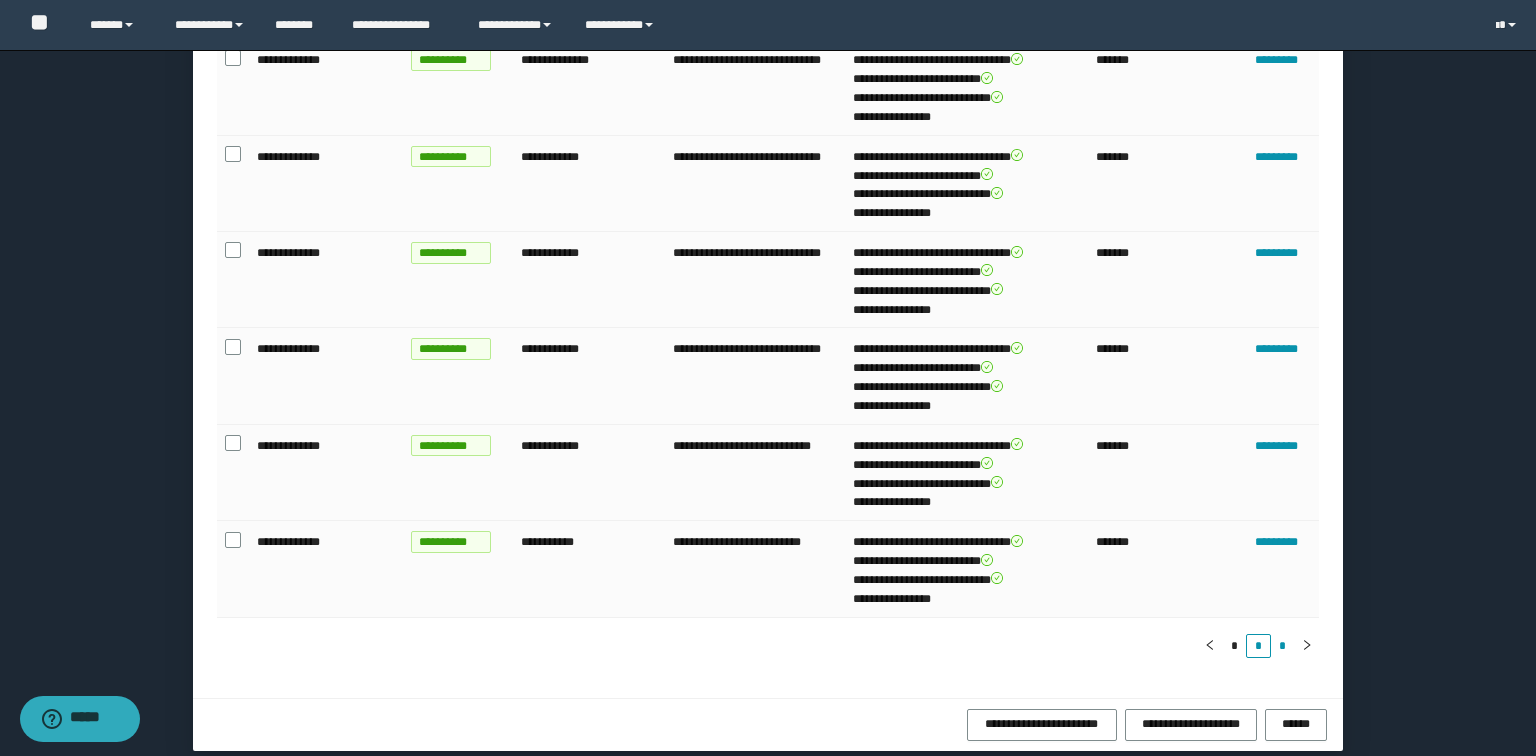 click on "*" at bounding box center [1283, 646] 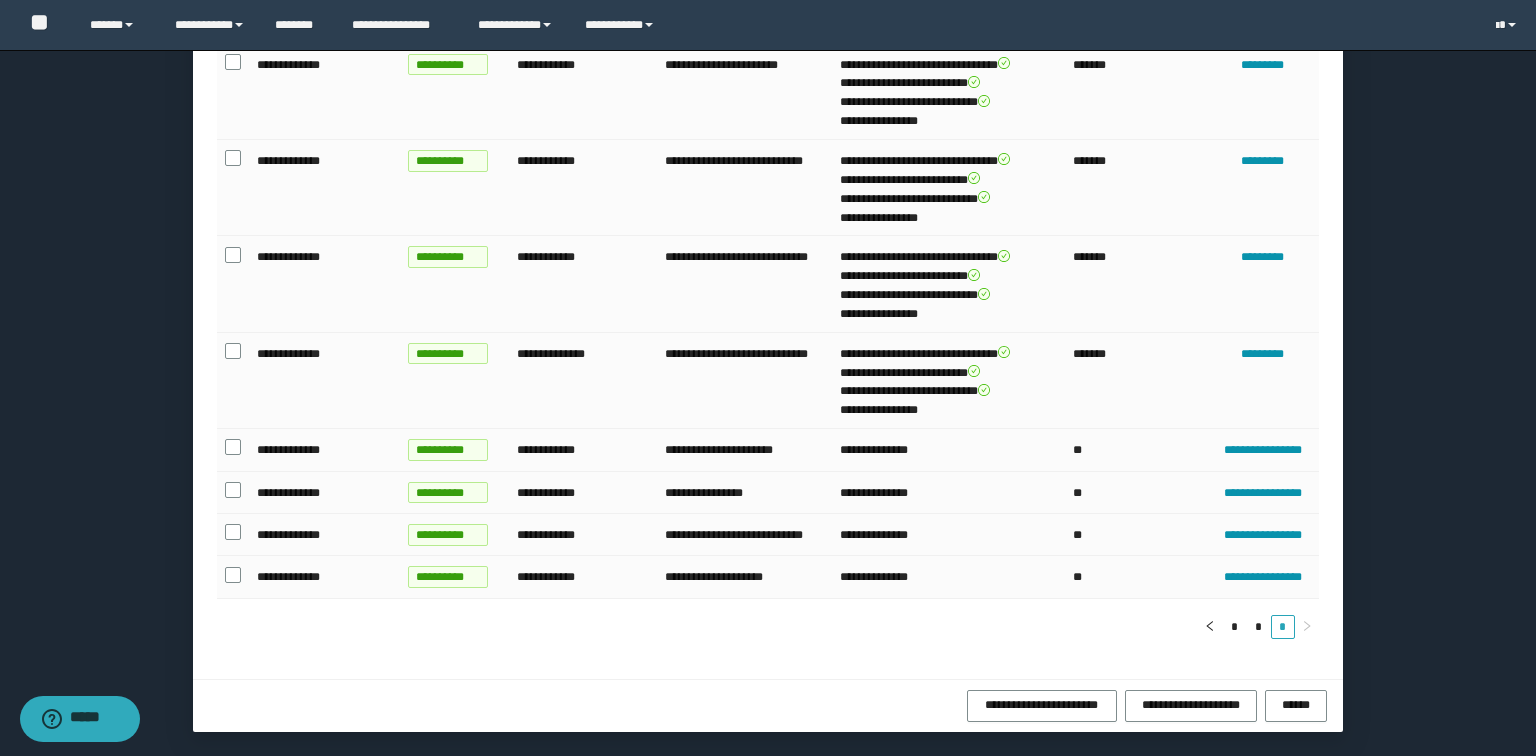 scroll, scrollTop: 413, scrollLeft: 0, axis: vertical 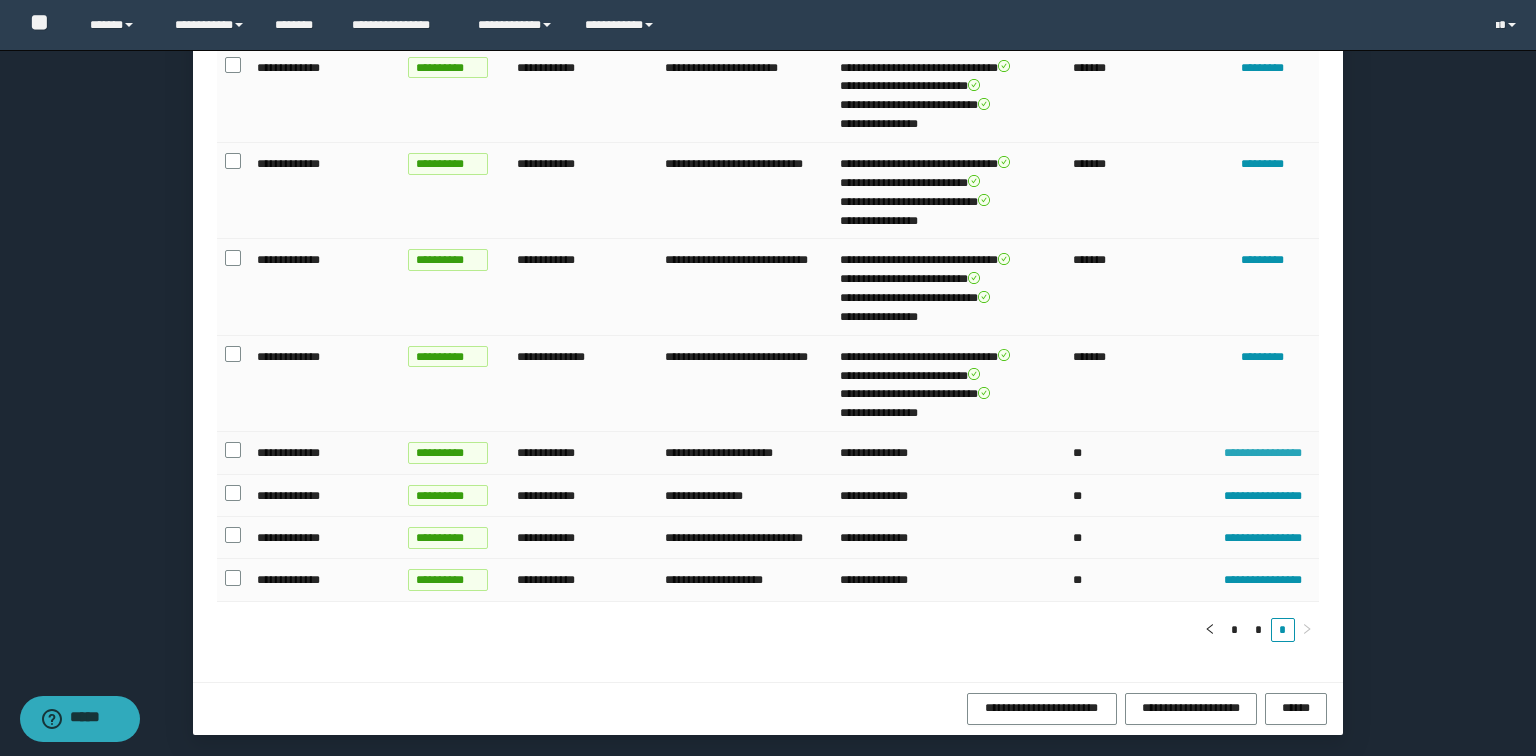 click on "**********" at bounding box center [1262, 453] 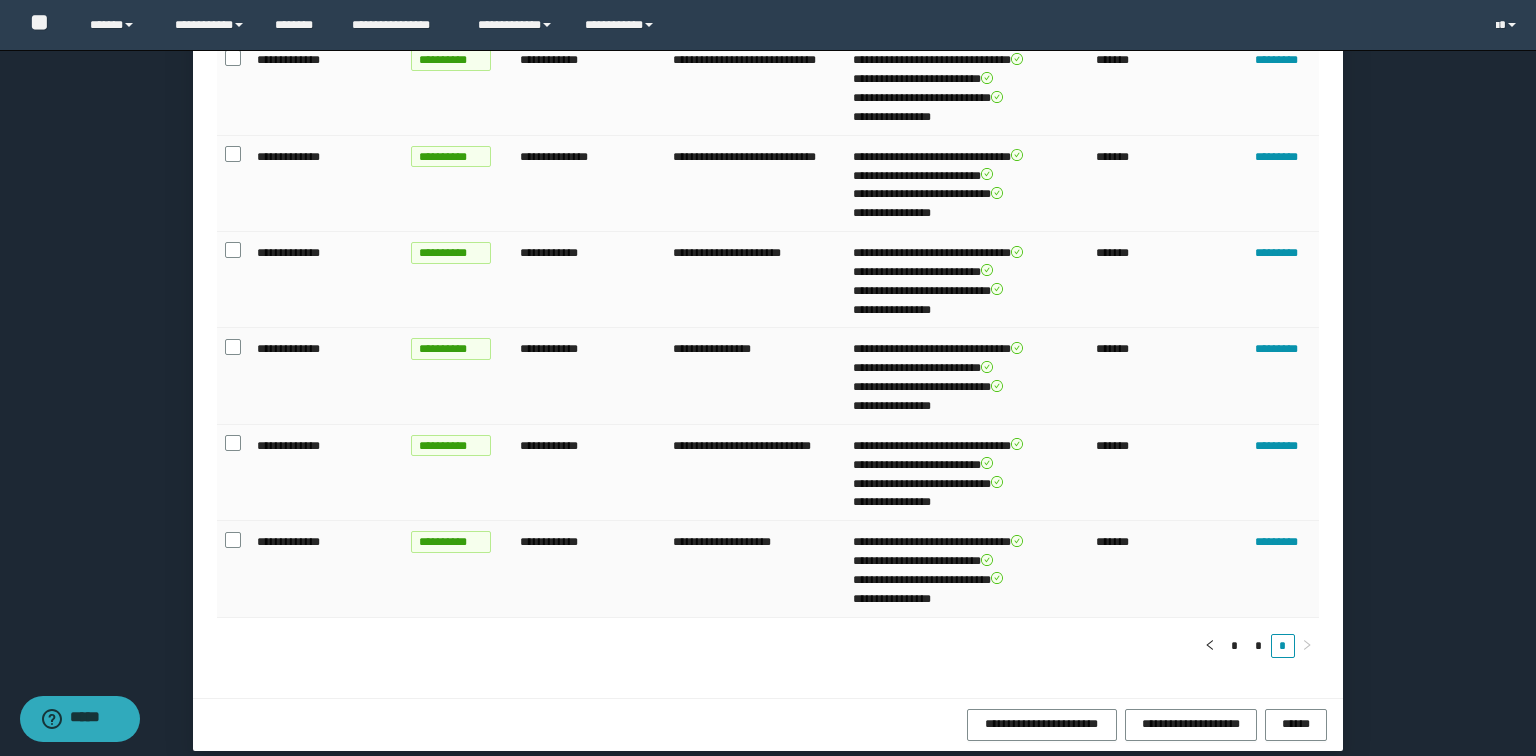 scroll, scrollTop: 0, scrollLeft: 0, axis: both 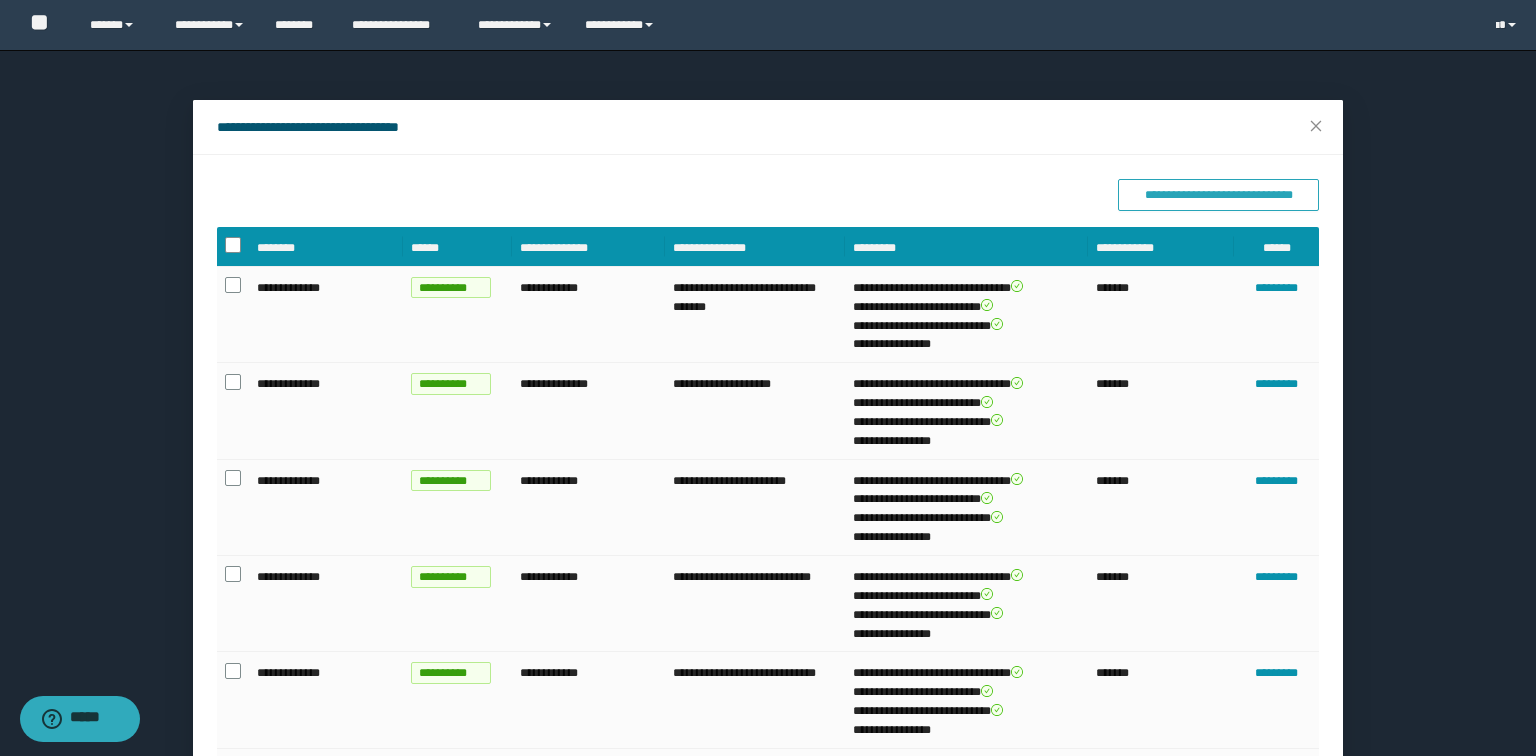 click on "**********" at bounding box center [1218, 195] 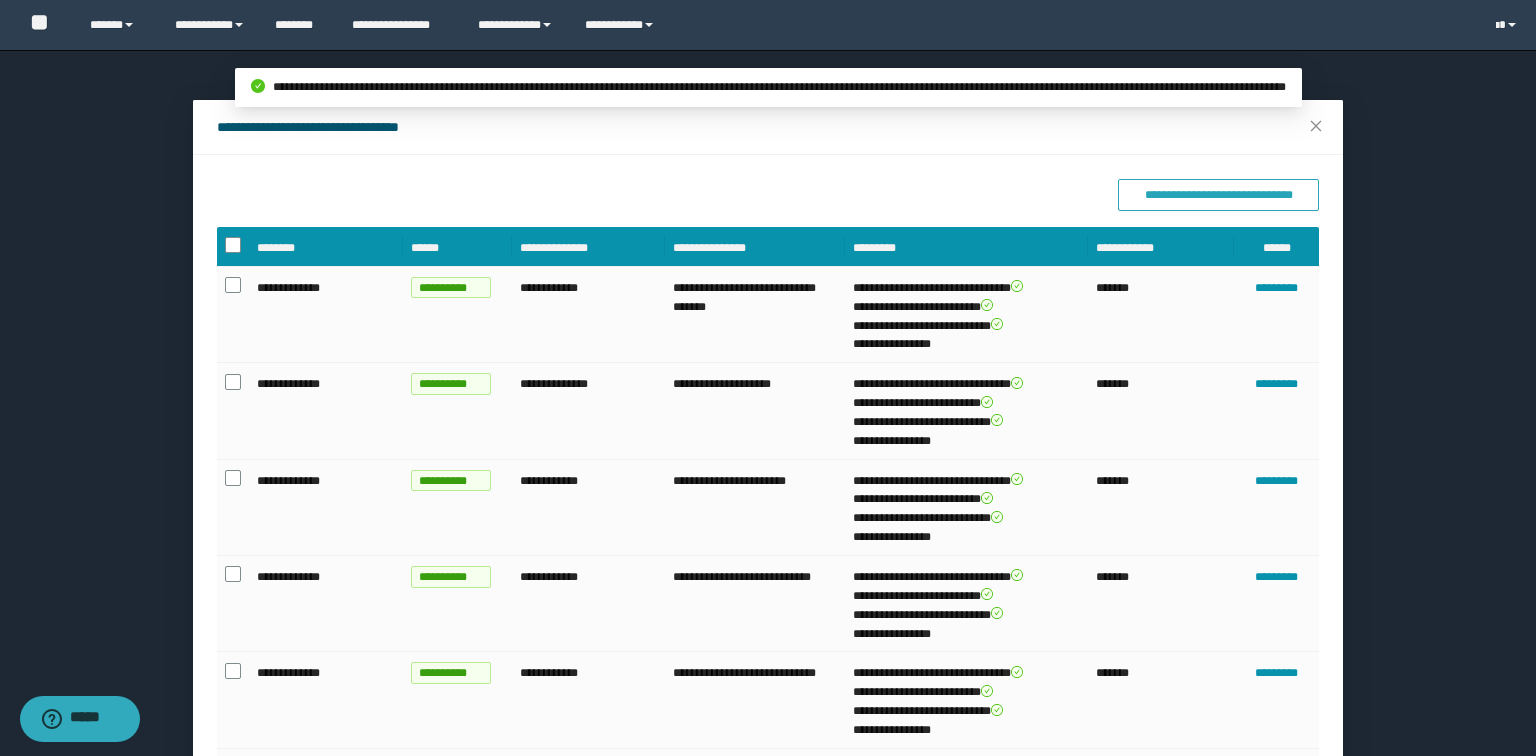 type 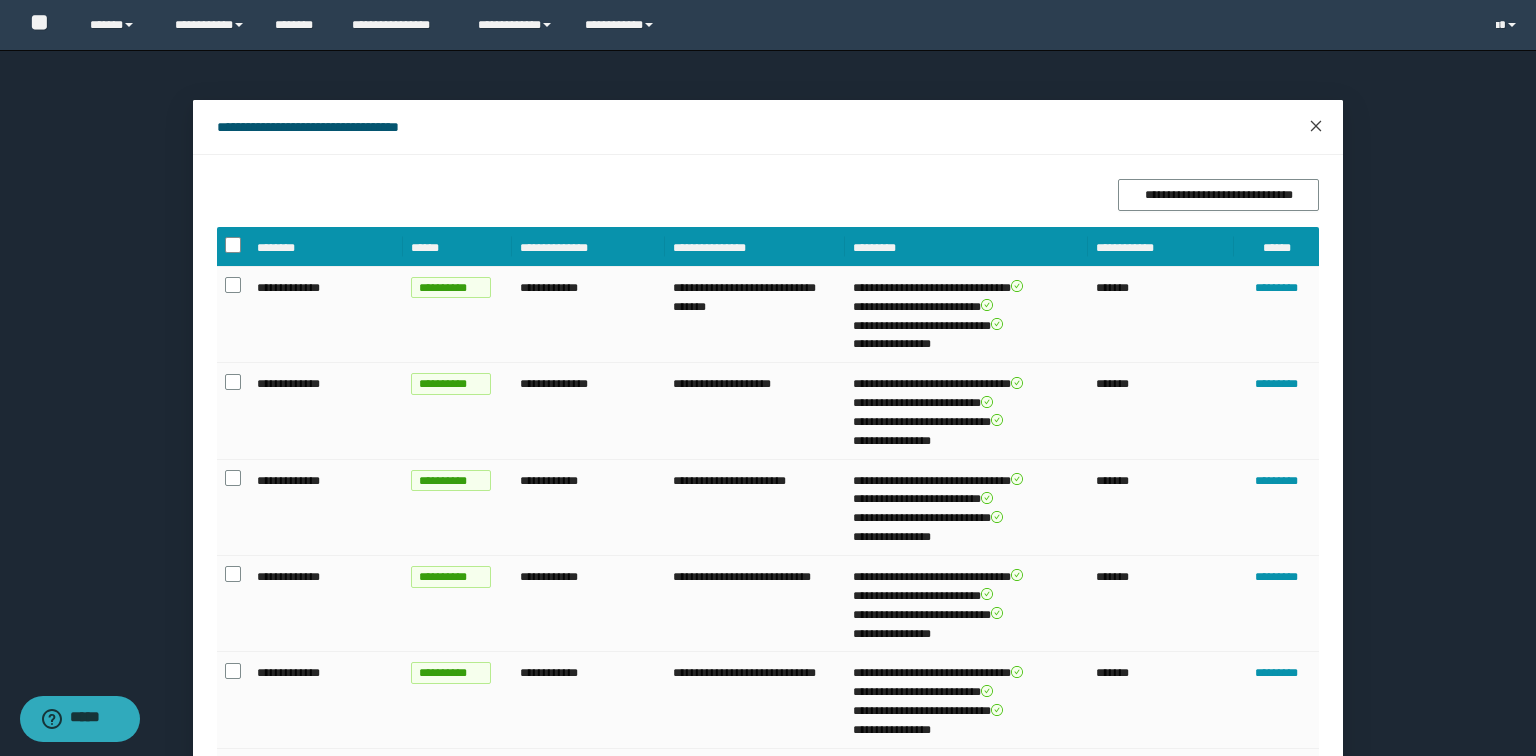 click at bounding box center (1316, 127) 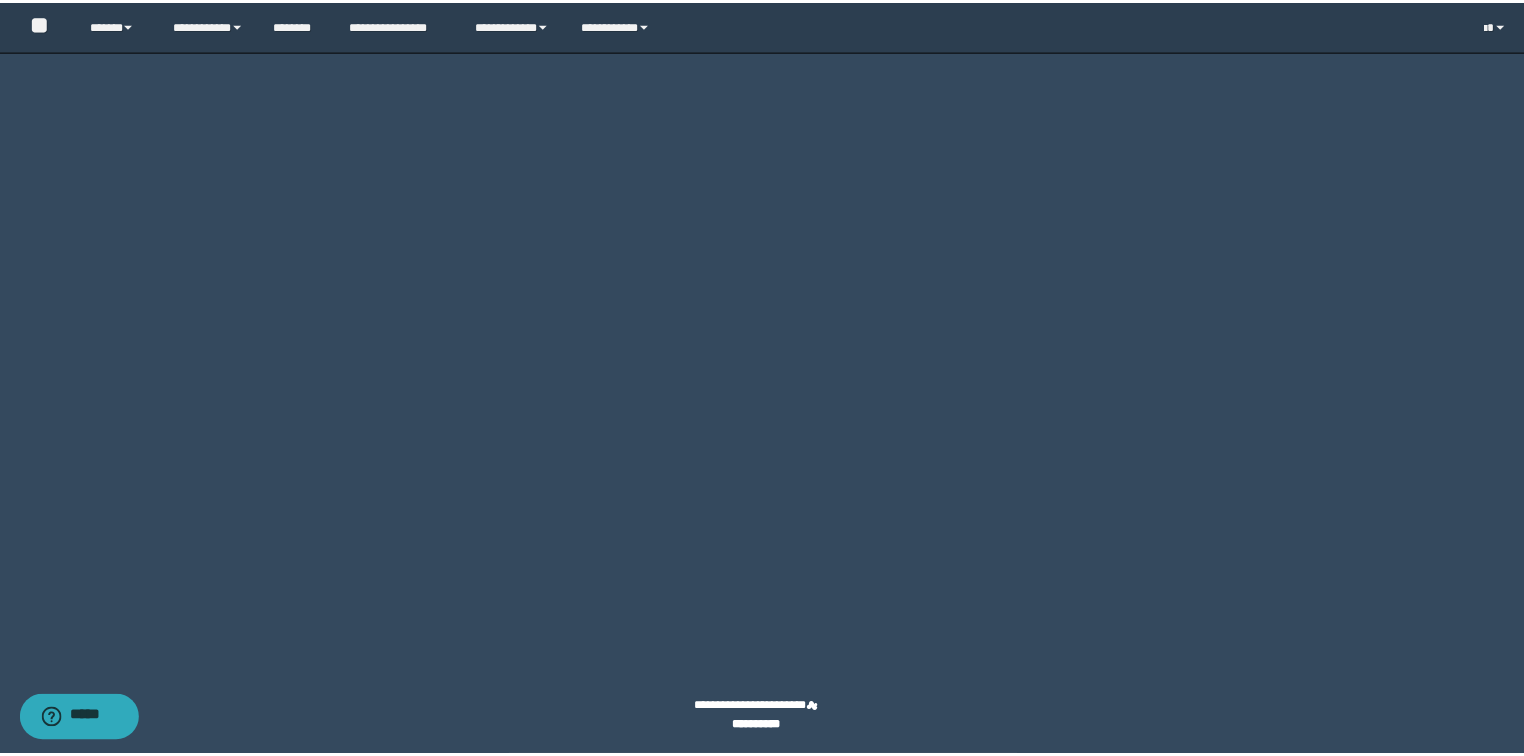 scroll, scrollTop: 14349, scrollLeft: 0, axis: vertical 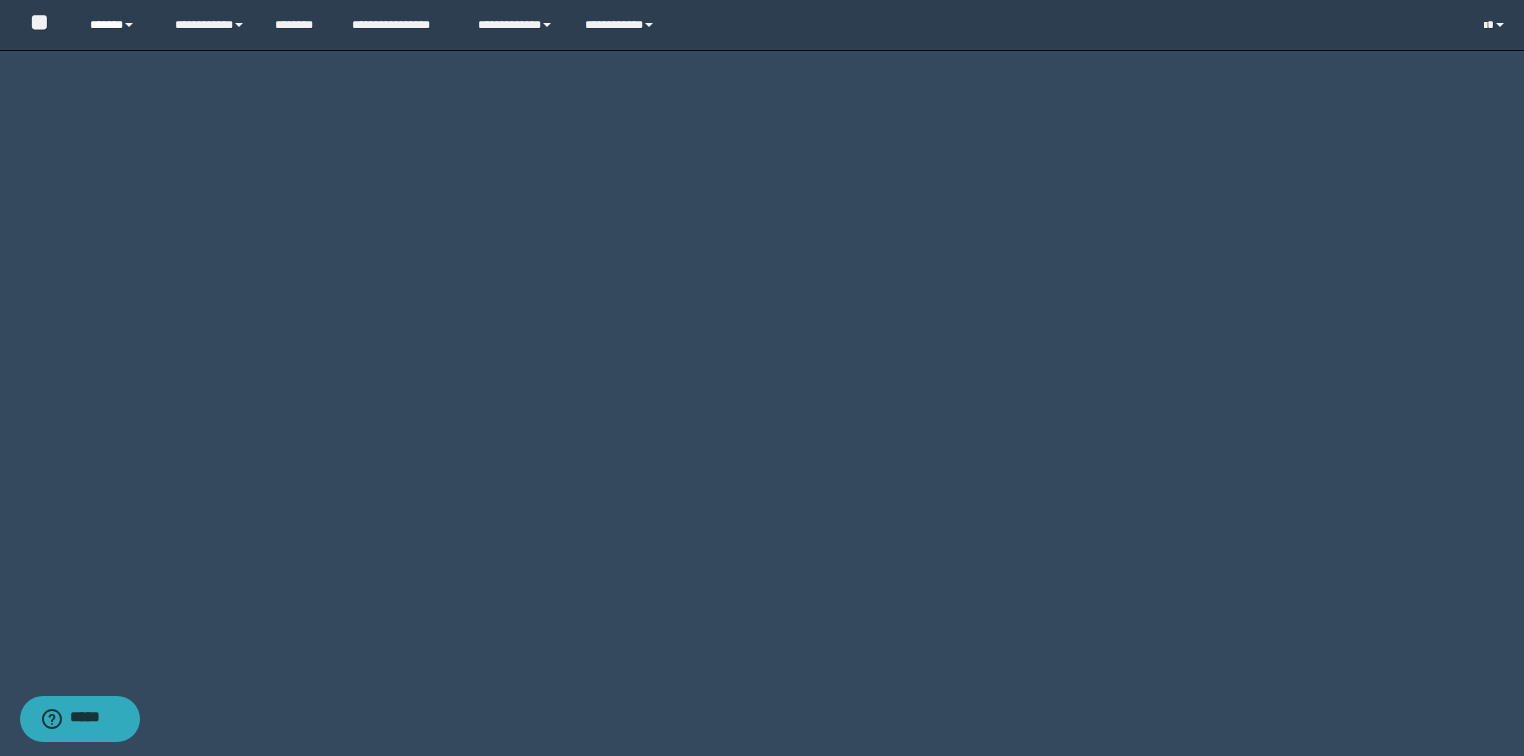 click on "******" at bounding box center [117, 25] 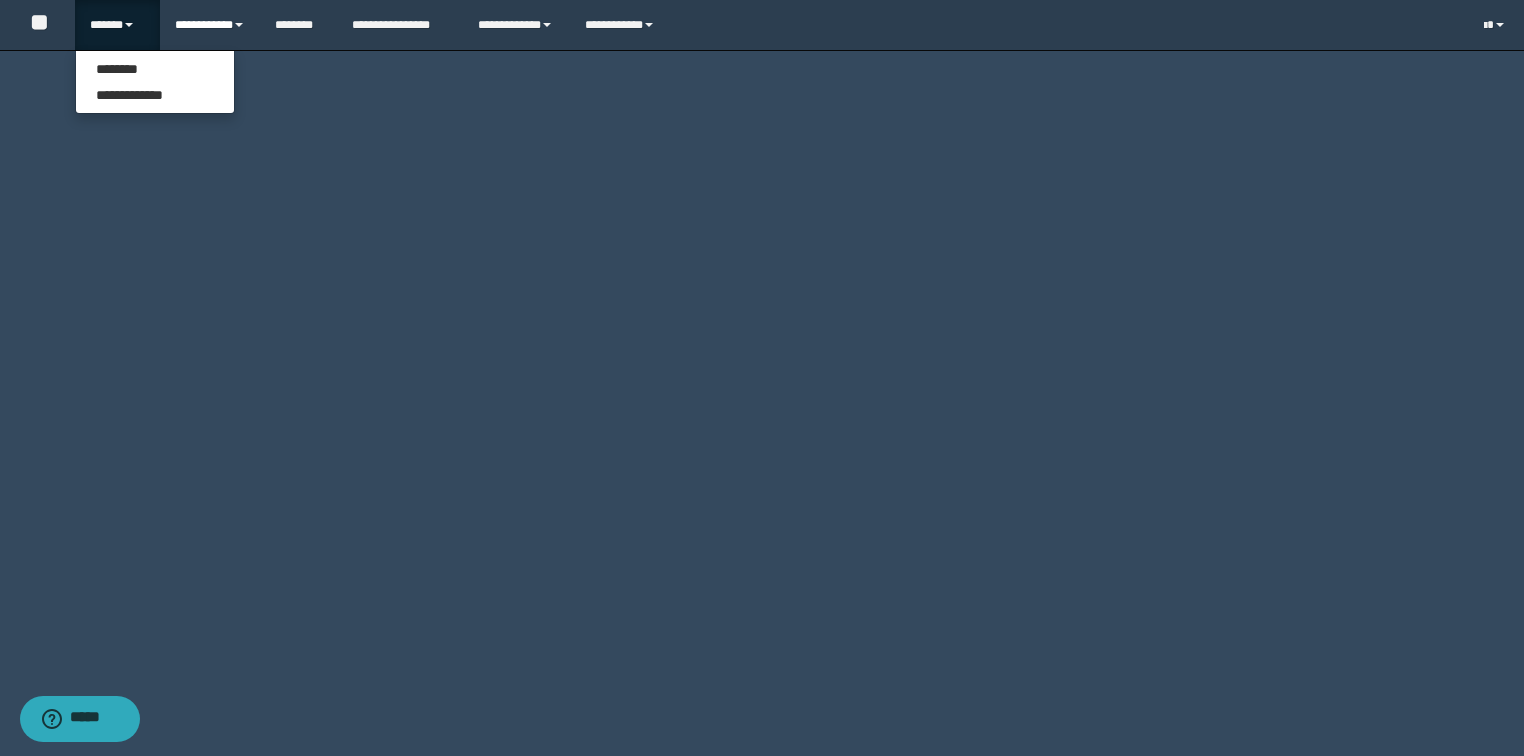 click on "**********" at bounding box center (210, 25) 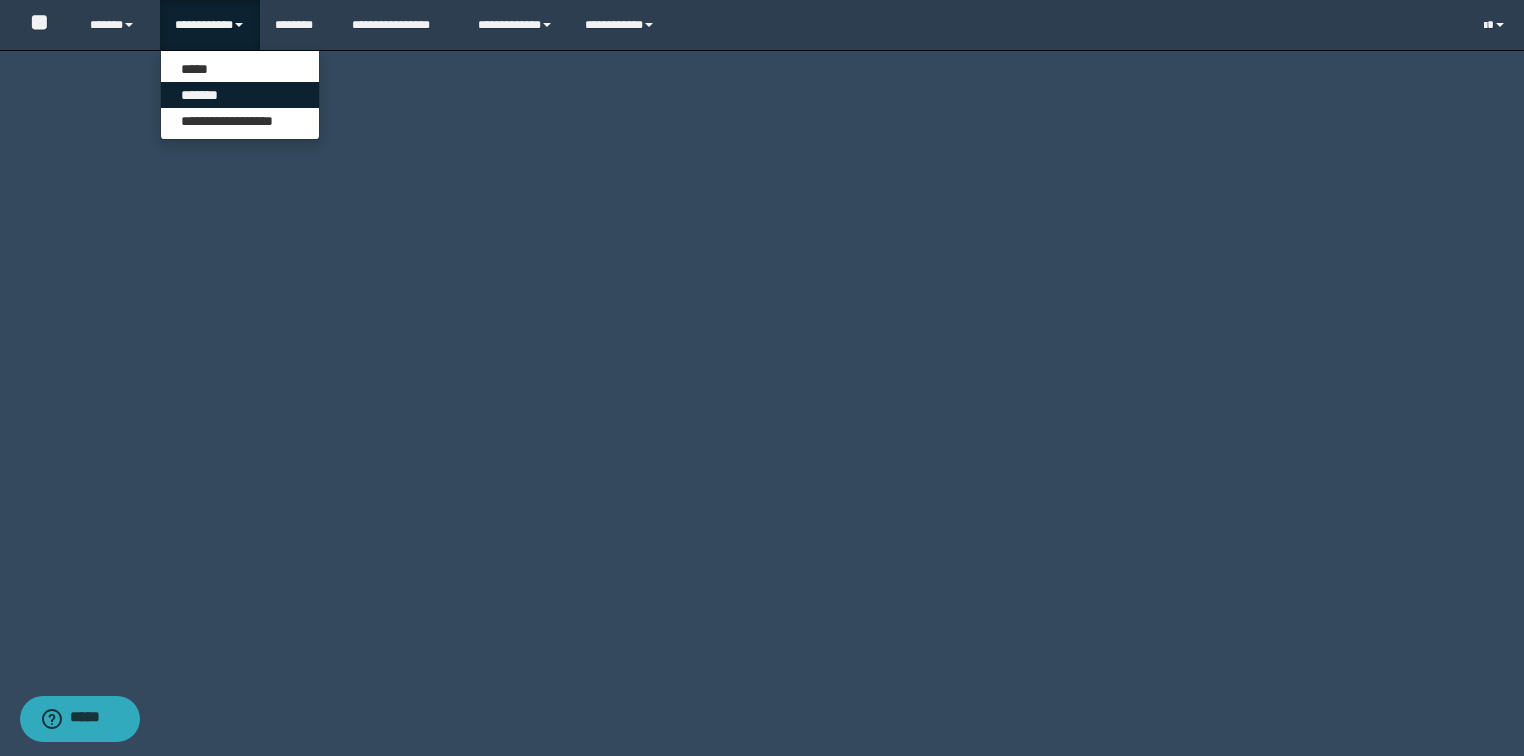 click on "*******" at bounding box center [240, 95] 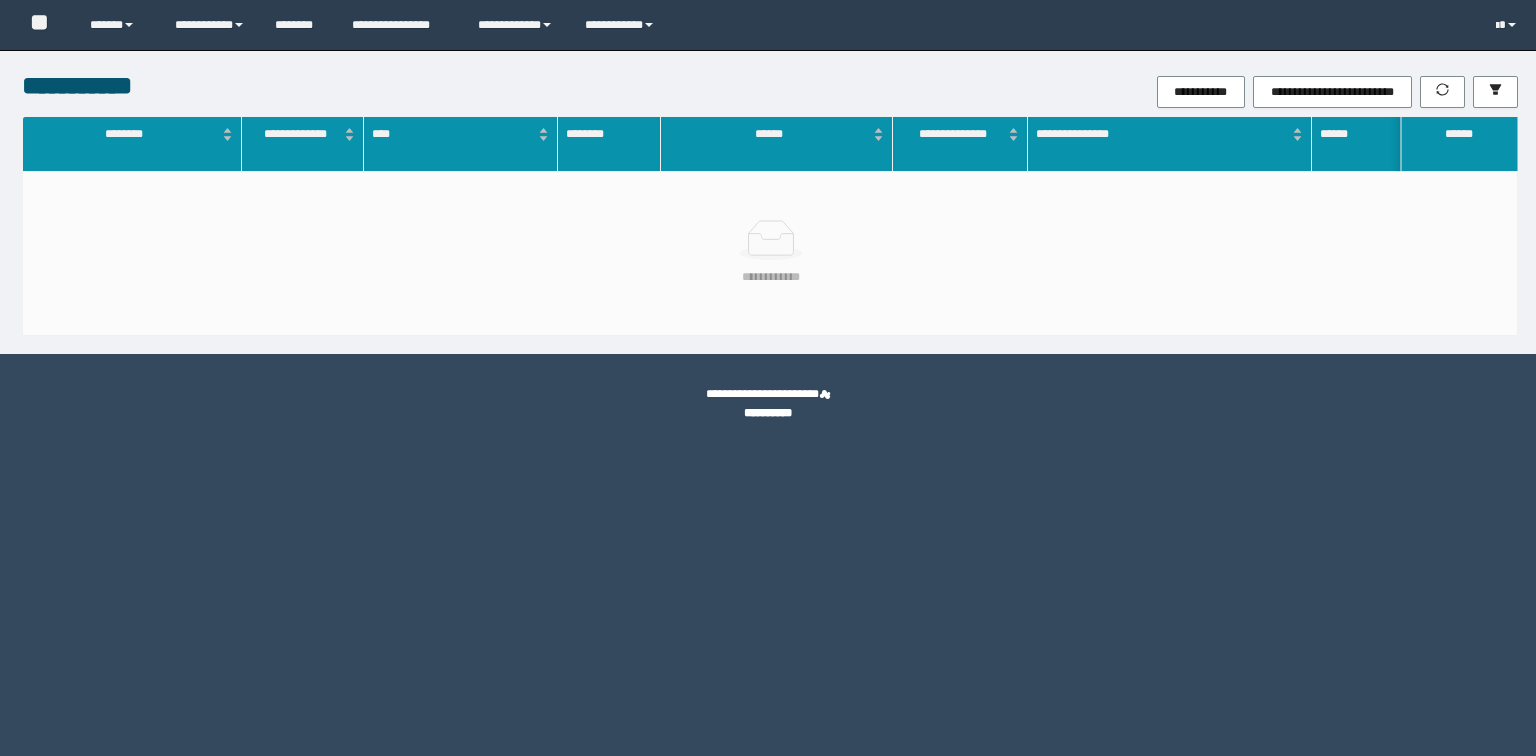 scroll, scrollTop: 0, scrollLeft: 0, axis: both 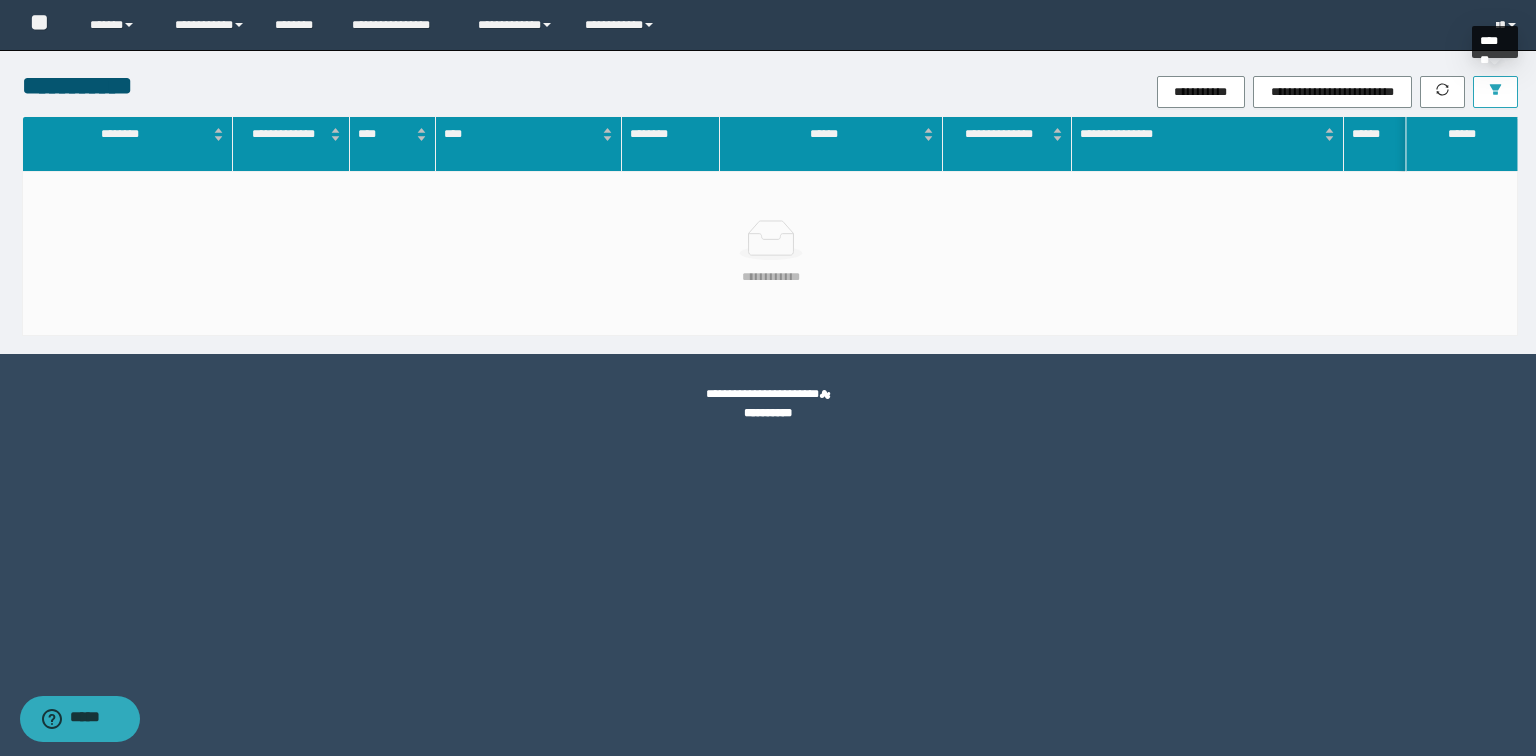 click 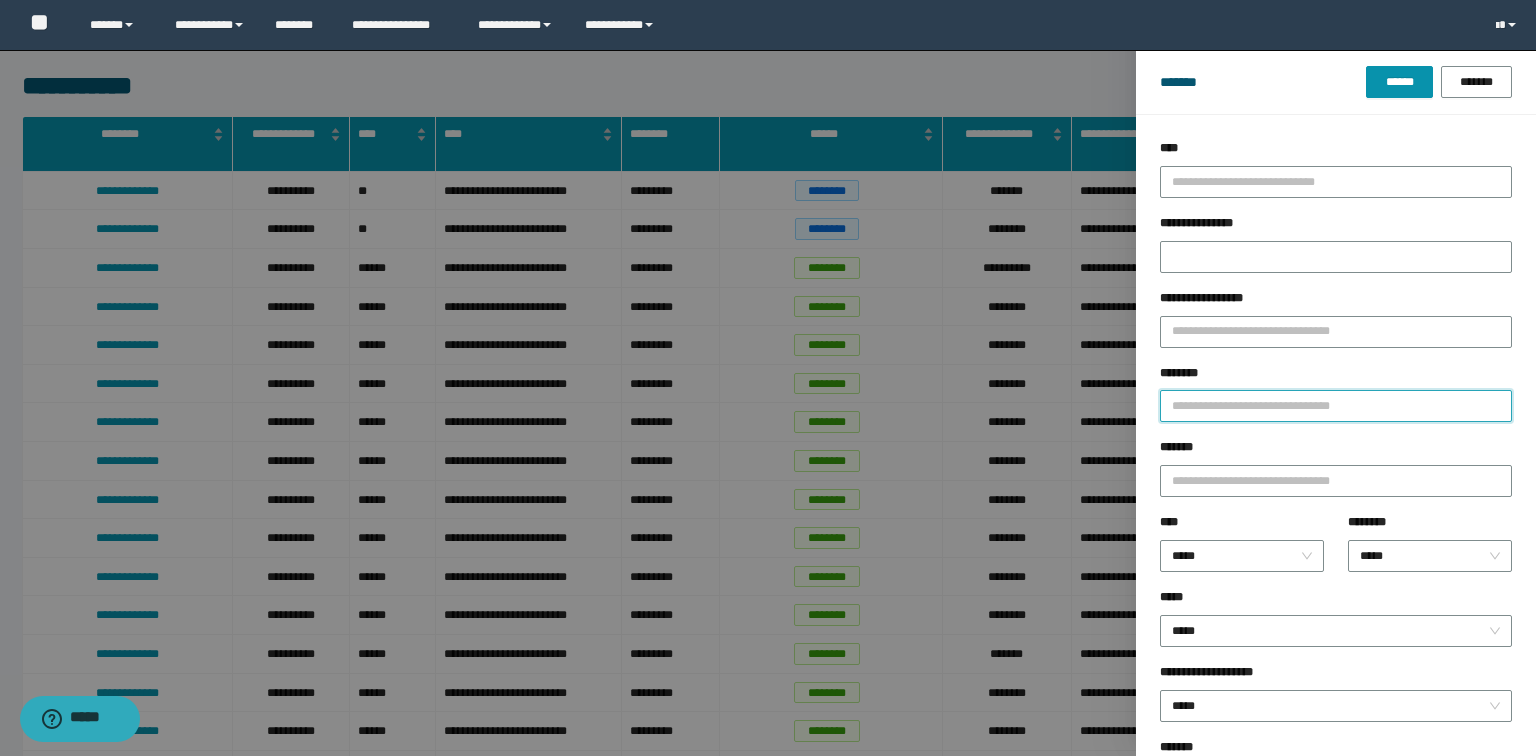 click on "********" at bounding box center [1336, 406] 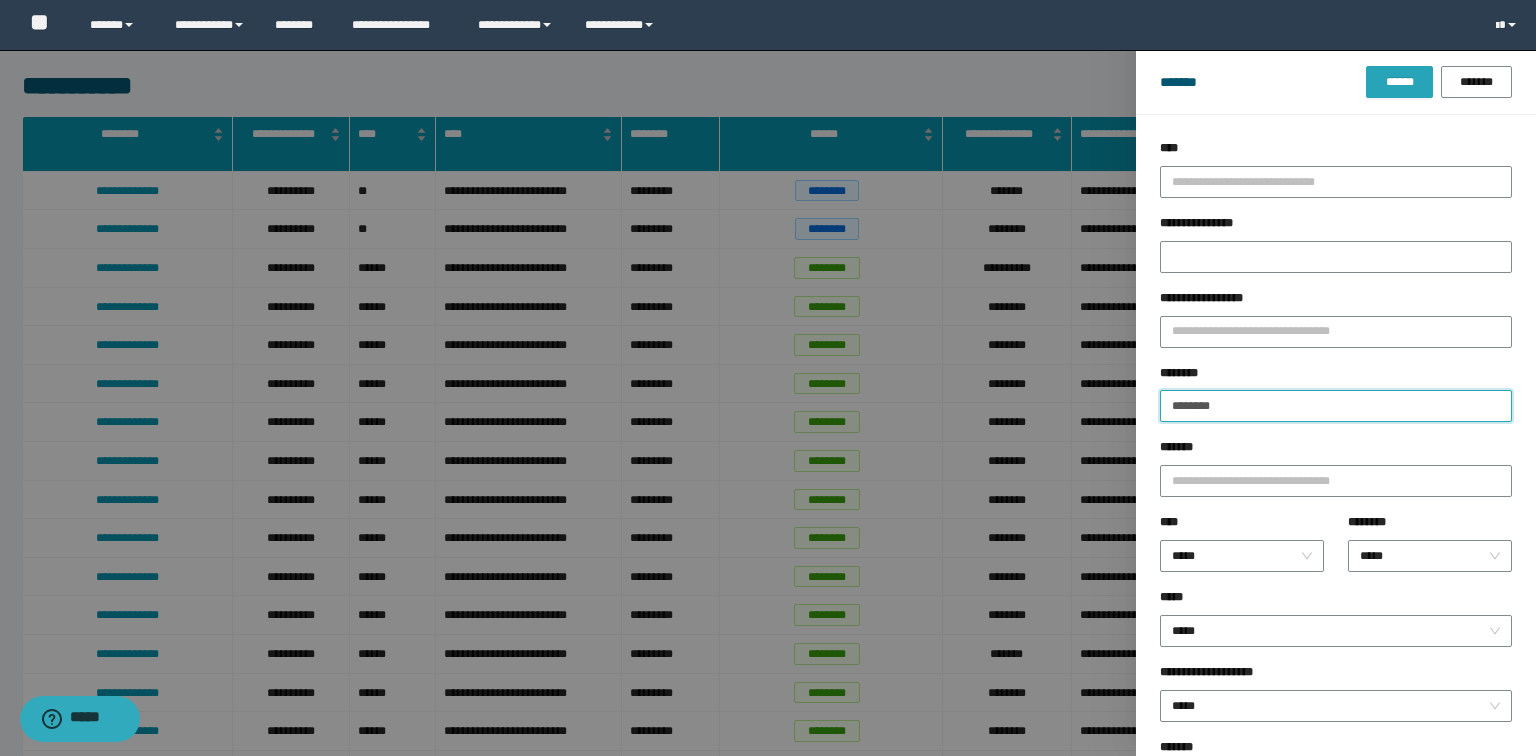 type on "********" 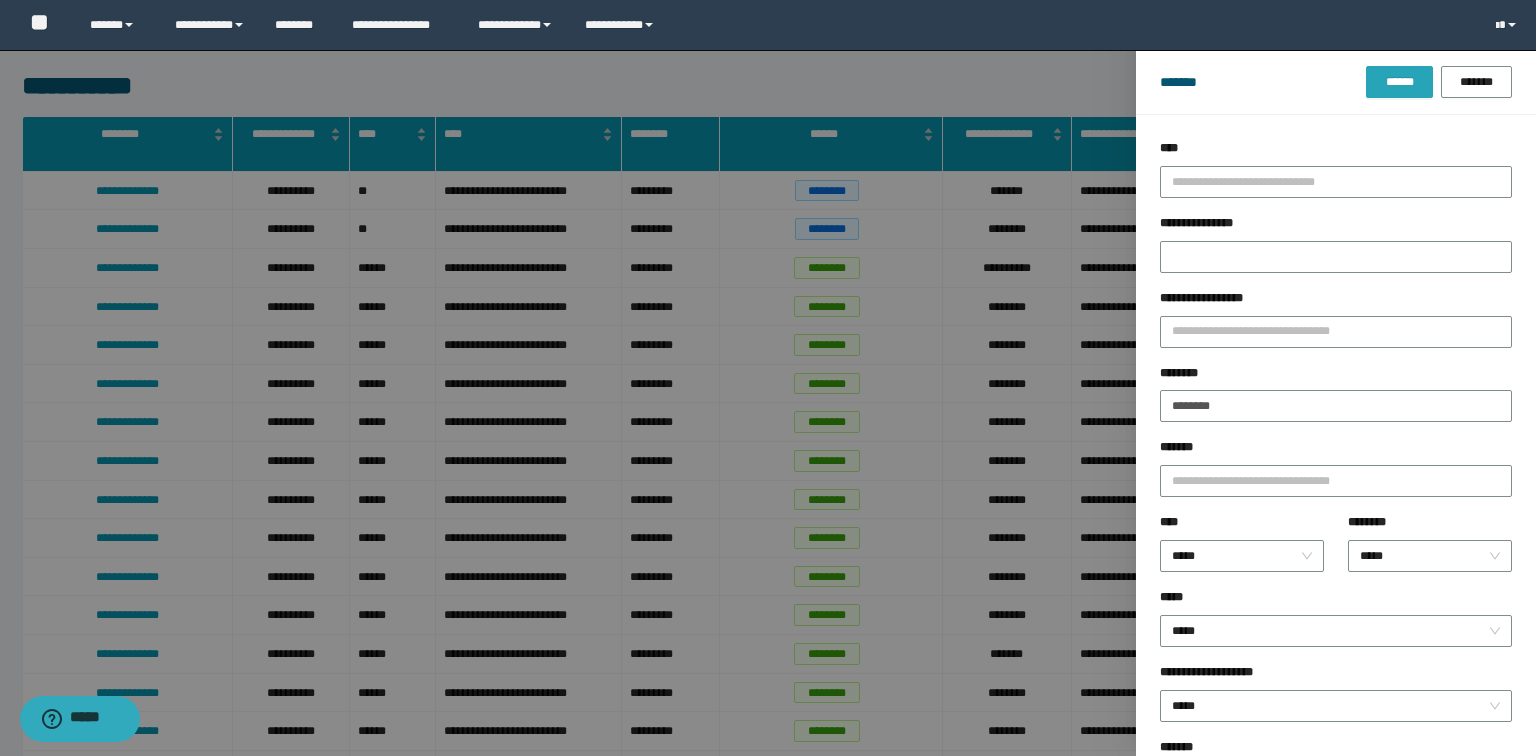 click on "******" at bounding box center [1399, 82] 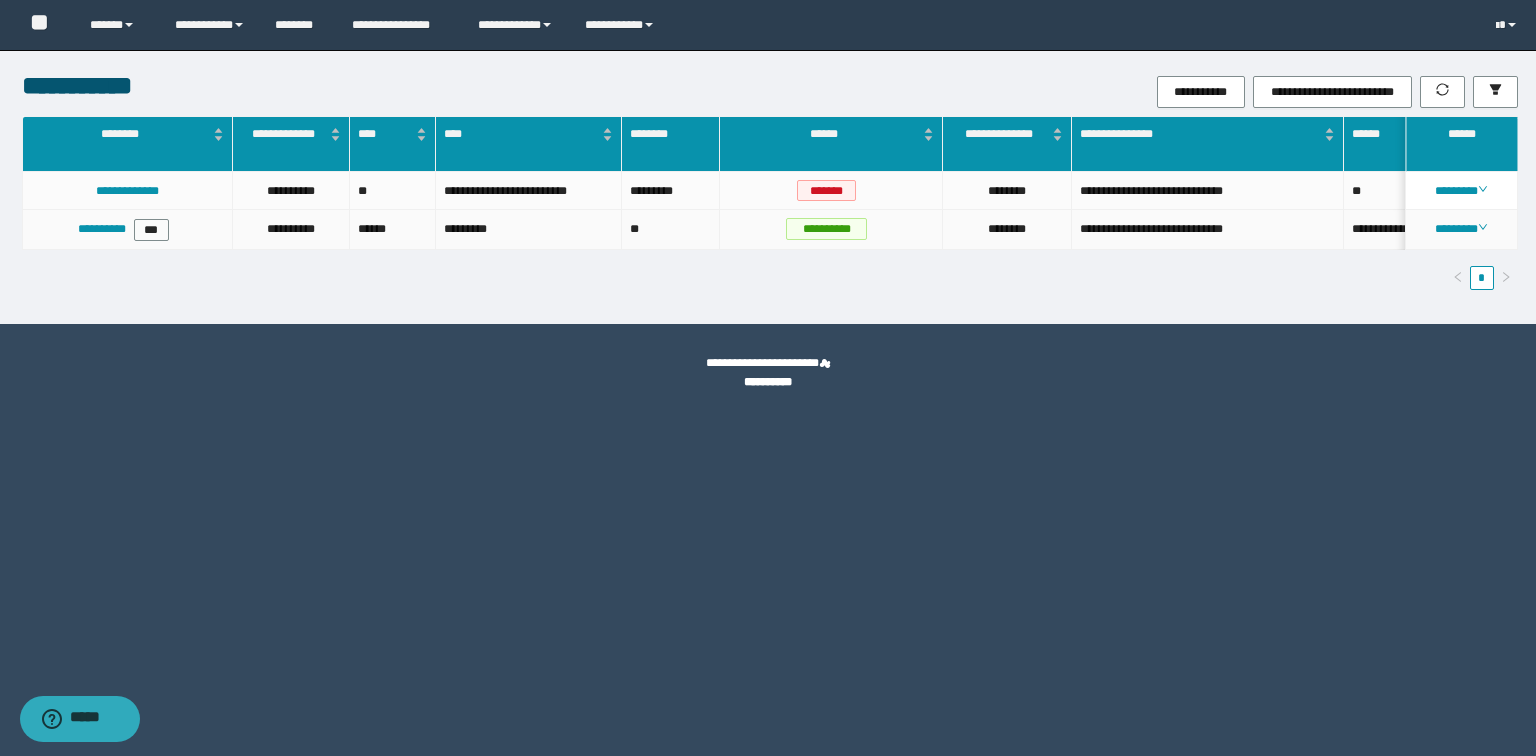 click on "********" at bounding box center [1462, 229] 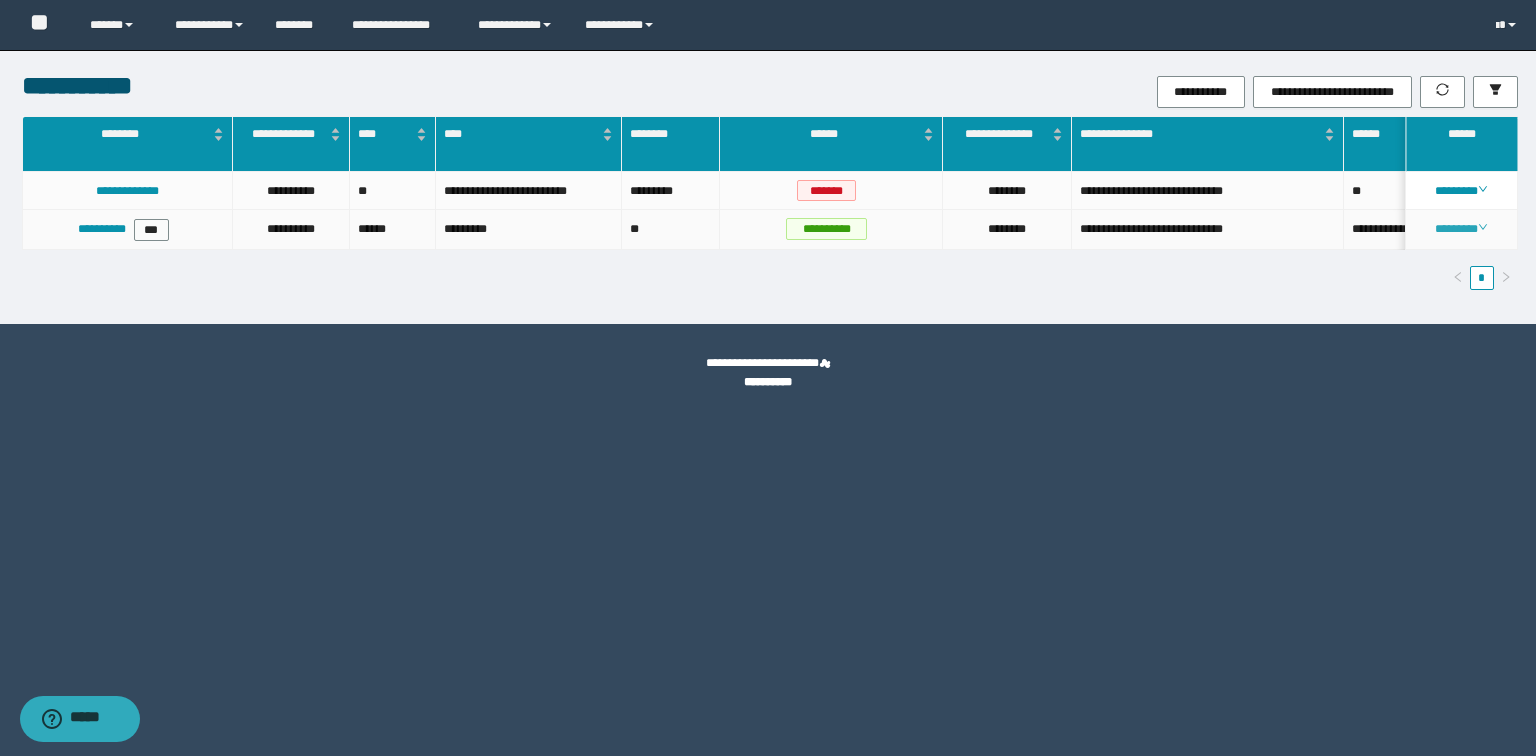 click on "********" at bounding box center [1461, 229] 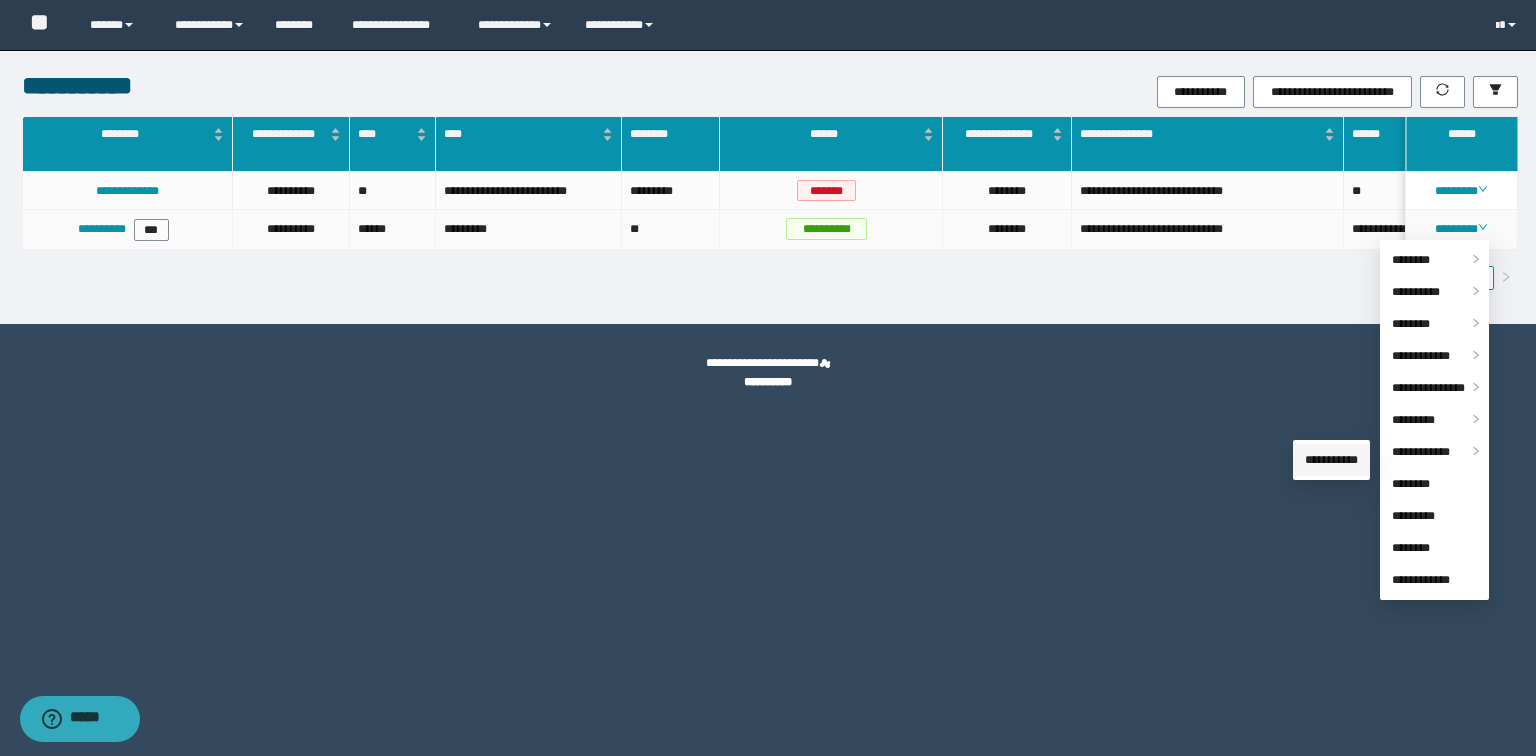 click on "**********" at bounding box center [1331, 460] 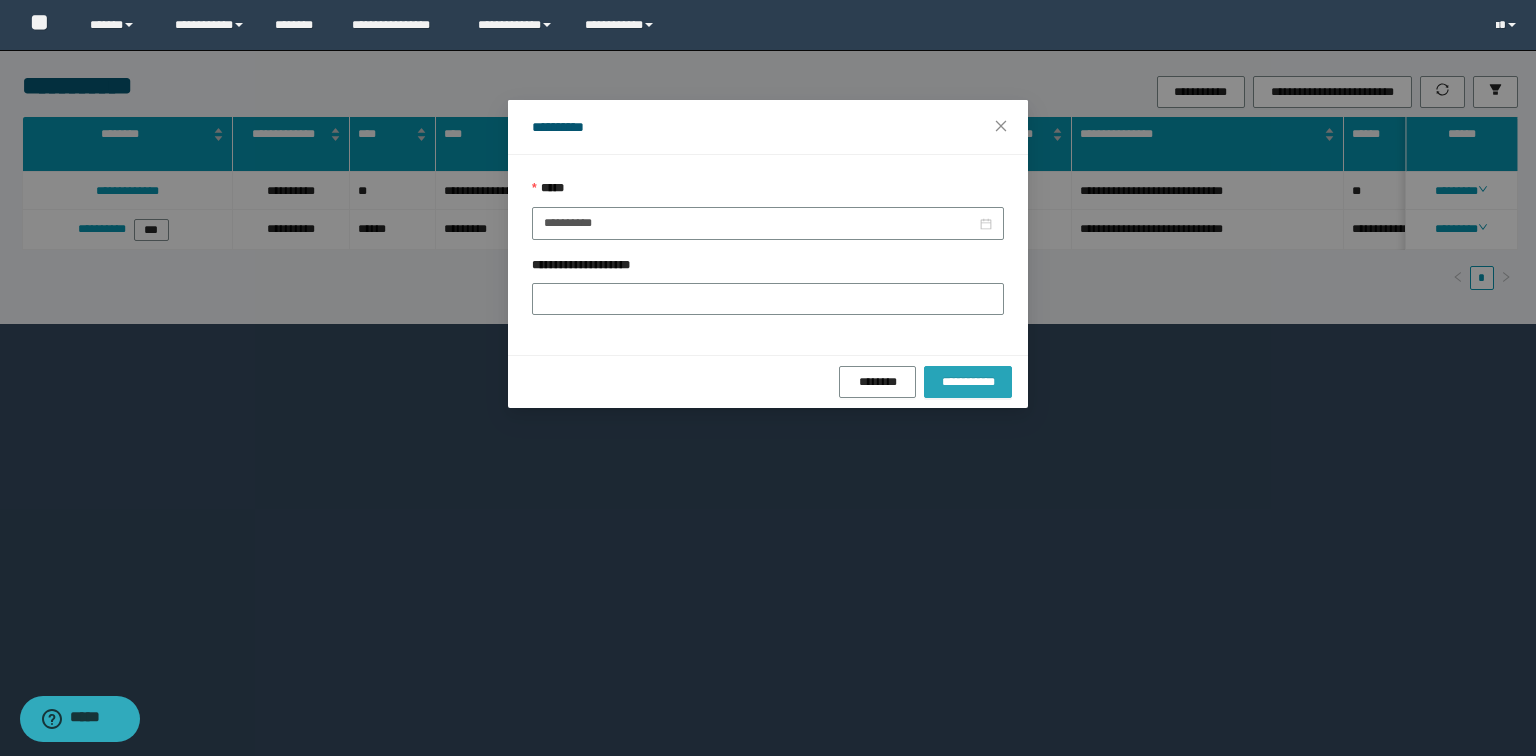 click on "**********" at bounding box center [968, 382] 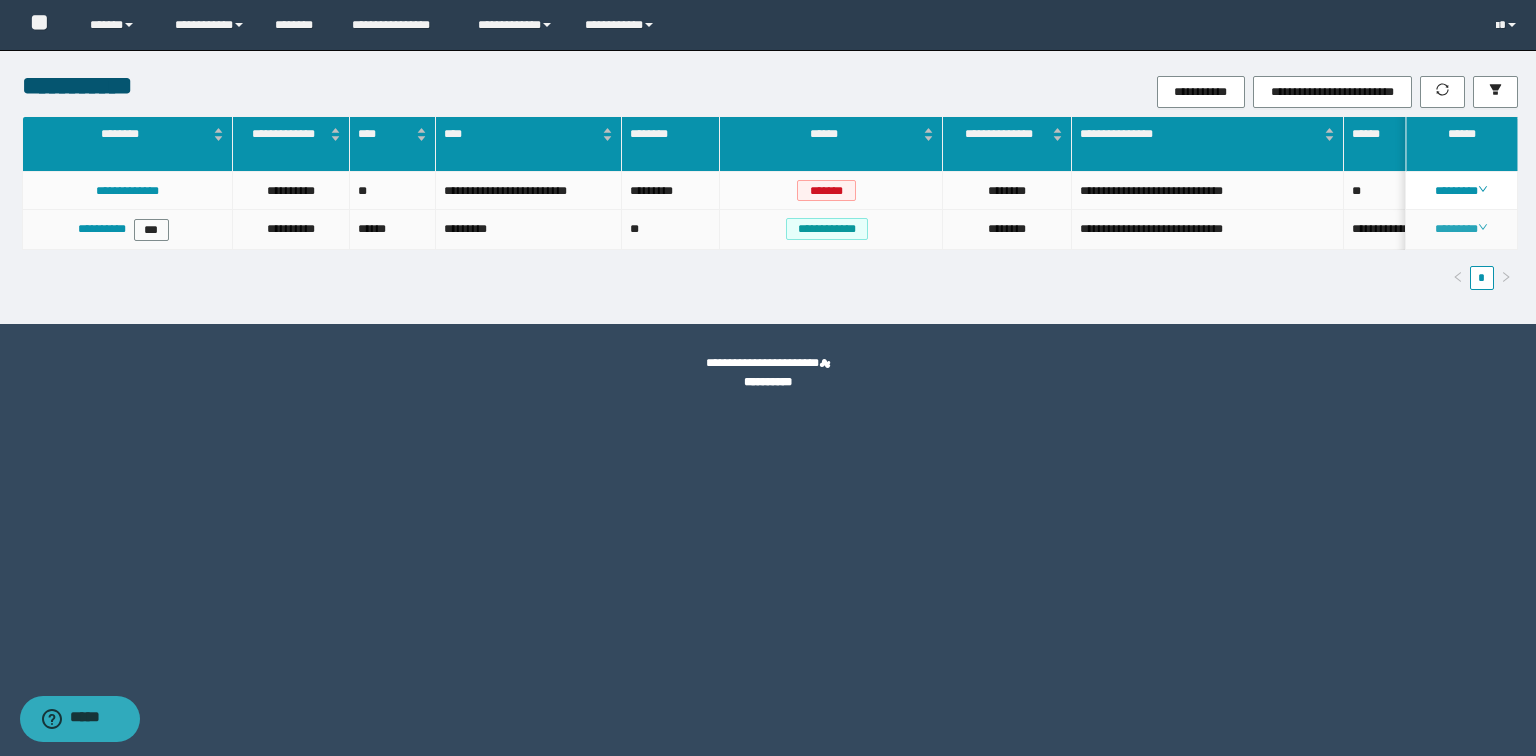 click on "********" at bounding box center [1461, 229] 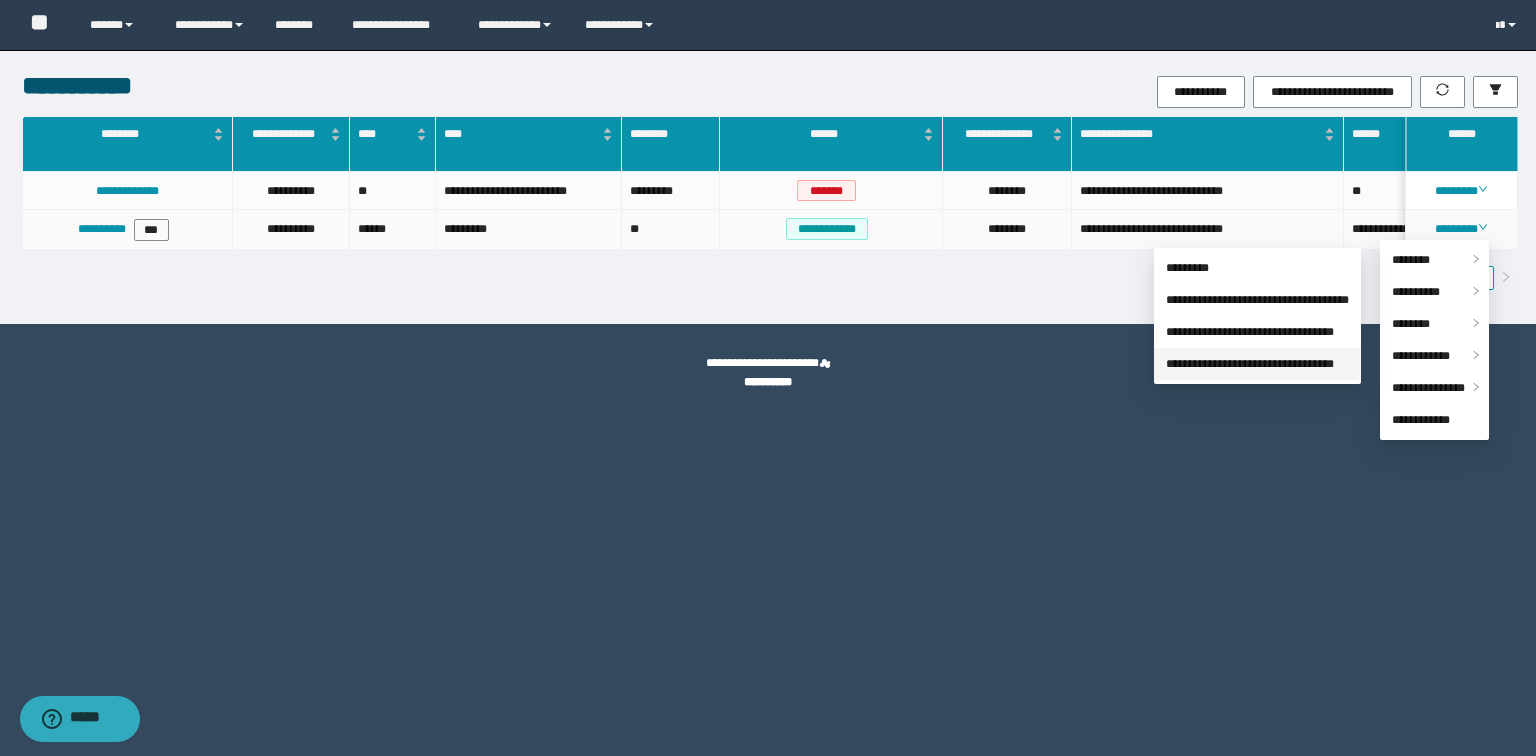 click on "**********" at bounding box center [1250, 364] 